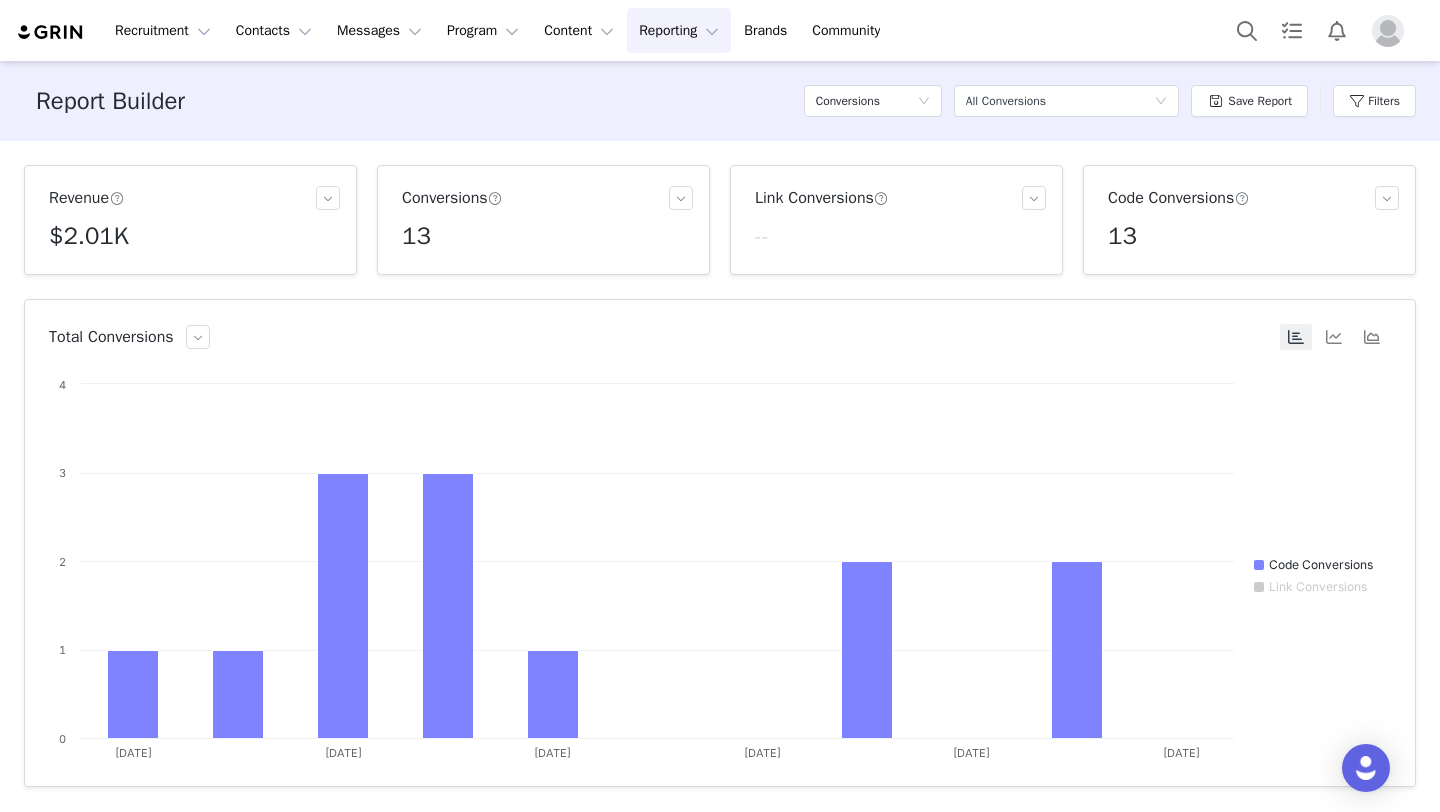 scroll, scrollTop: 0, scrollLeft: 0, axis: both 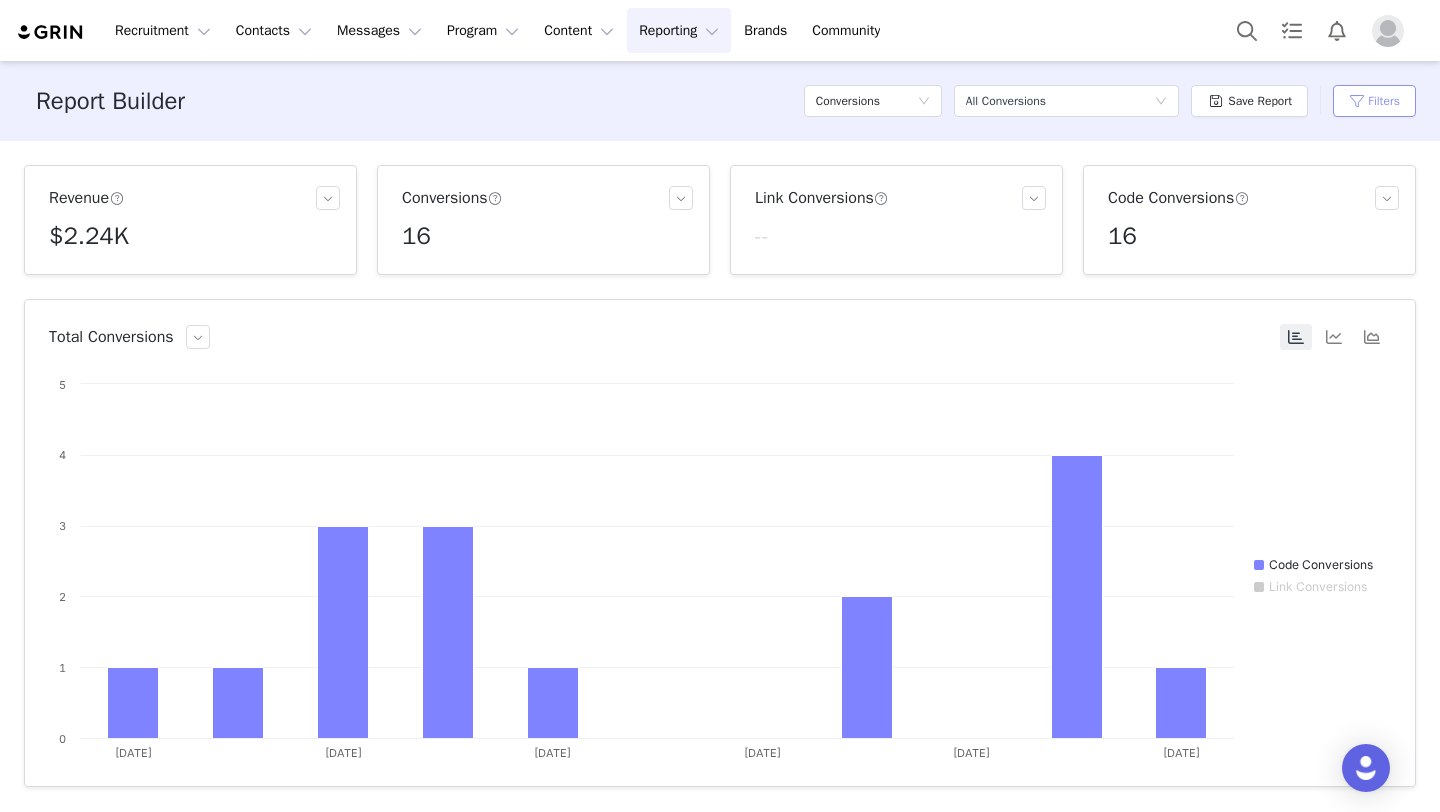 click on "Filters" at bounding box center [1374, 101] 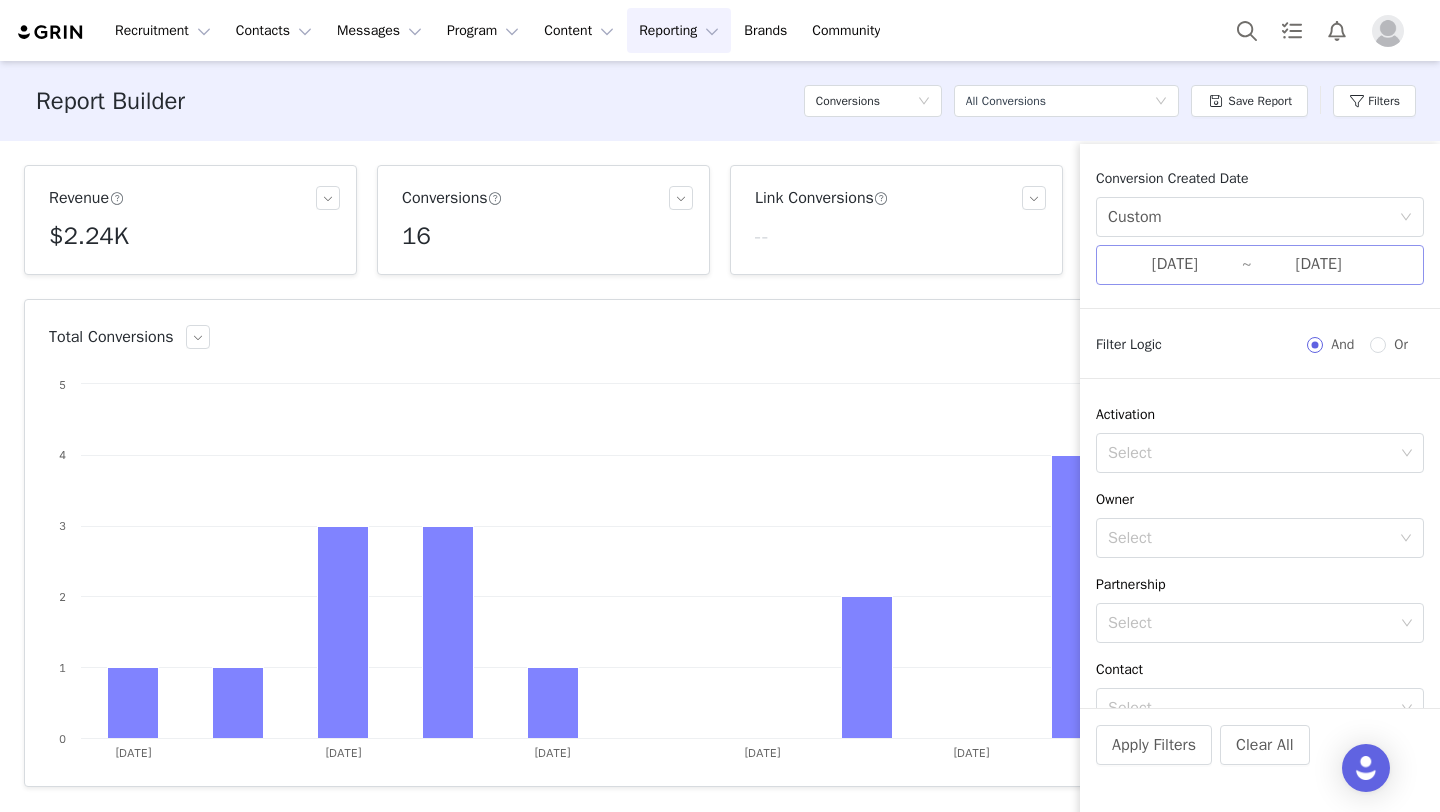 click on "[DATE]" at bounding box center [1319, 265] 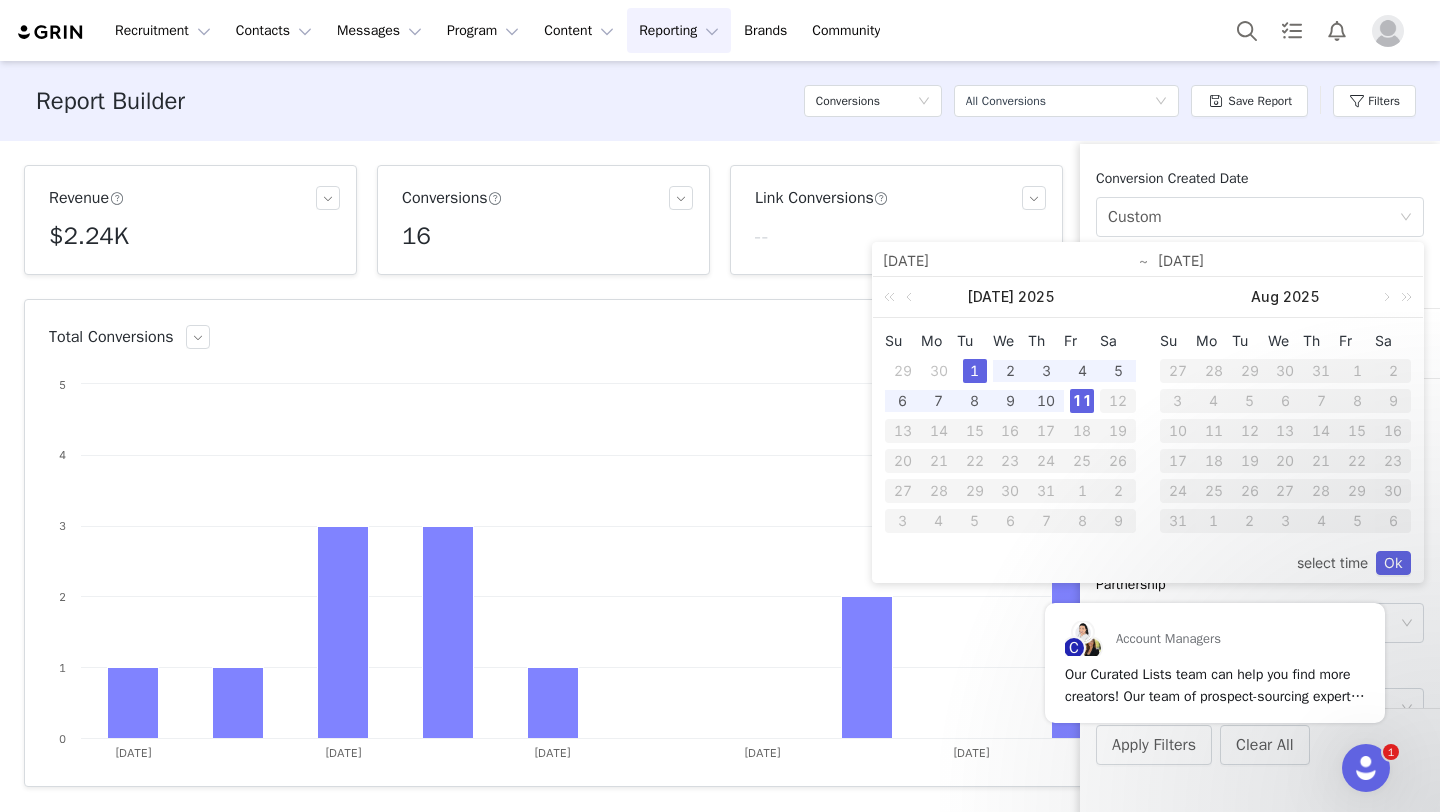 scroll, scrollTop: 0, scrollLeft: 0, axis: both 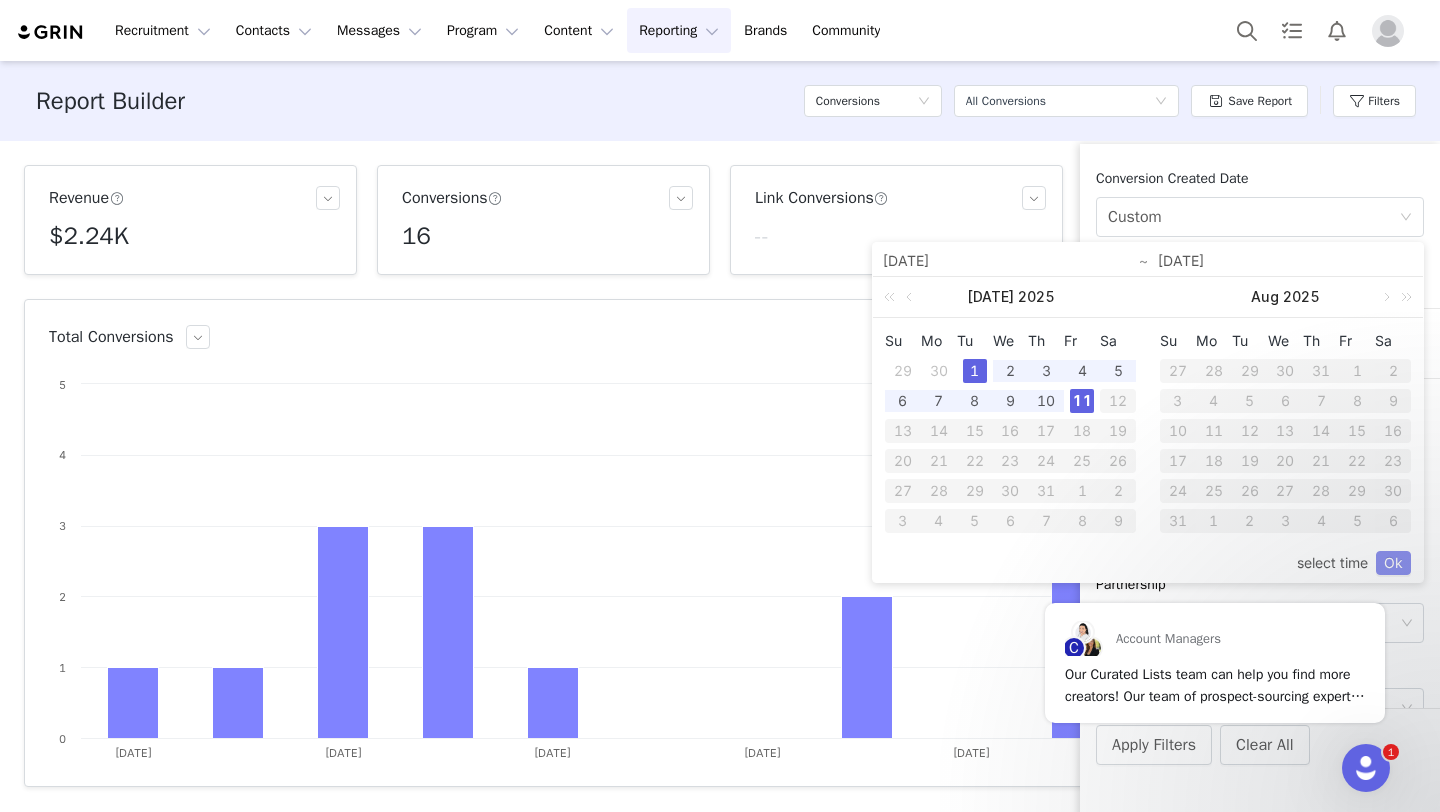 click on "Ok" at bounding box center (1393, 563) 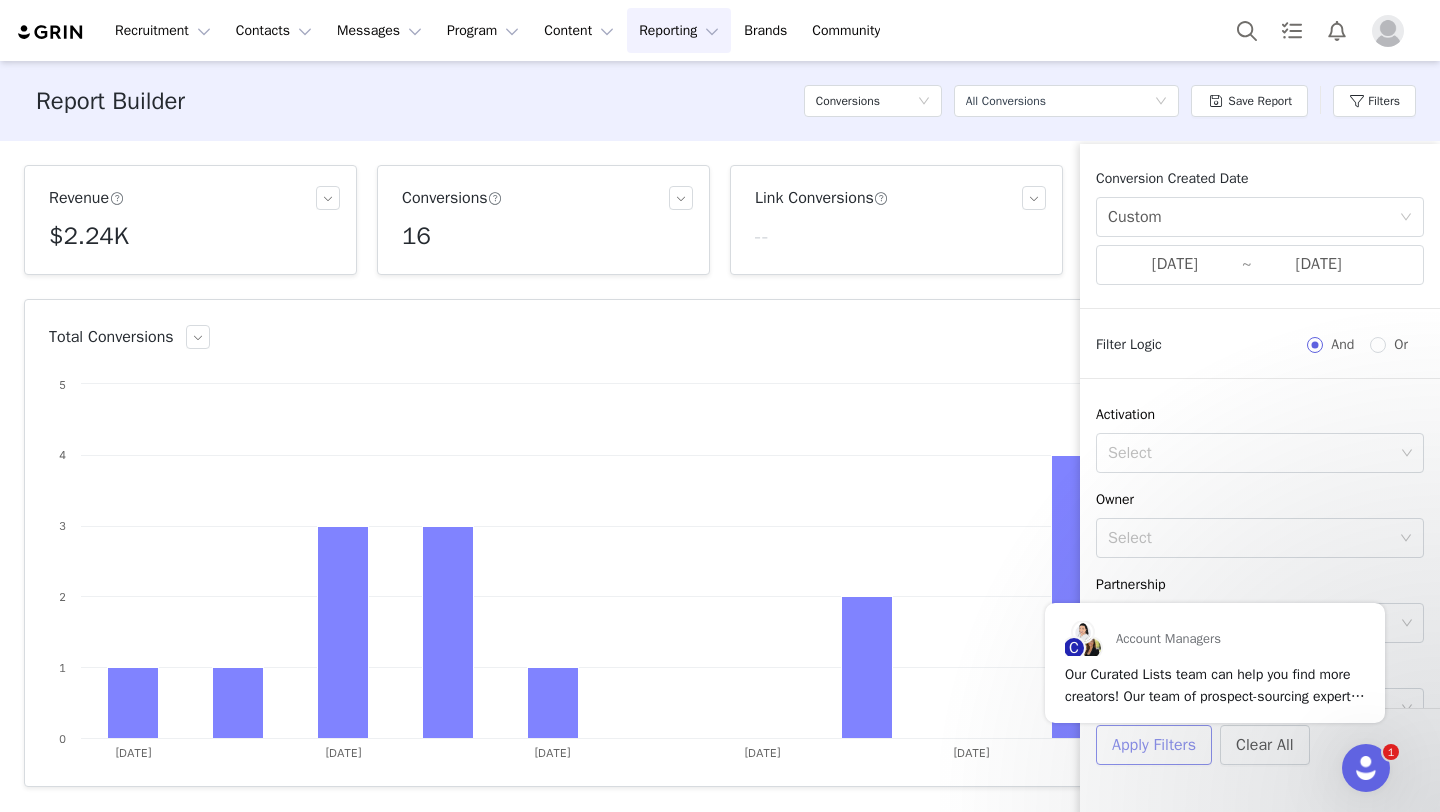 click on "Apply Filters" at bounding box center [1154, 745] 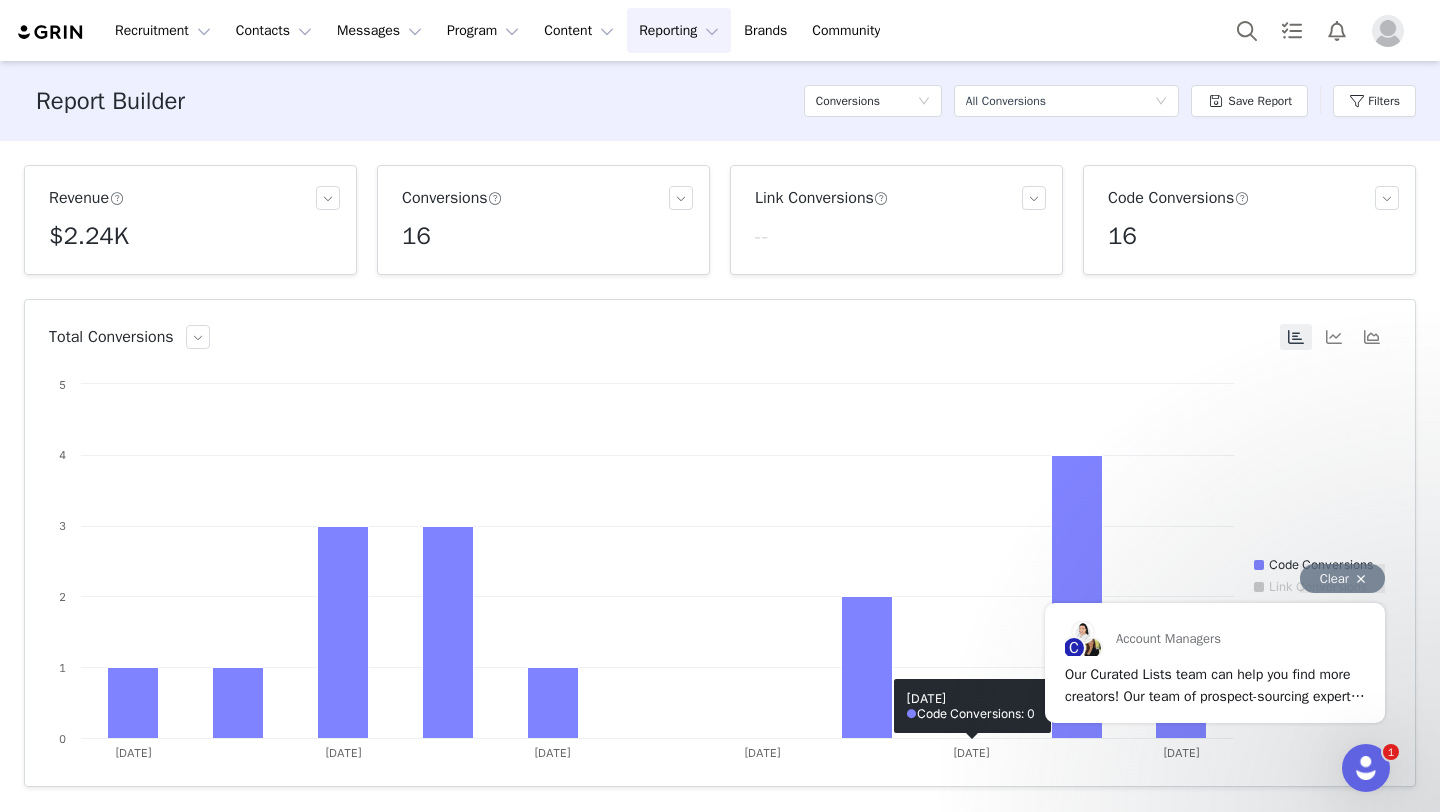 scroll, scrollTop: 662, scrollLeft: 0, axis: vertical 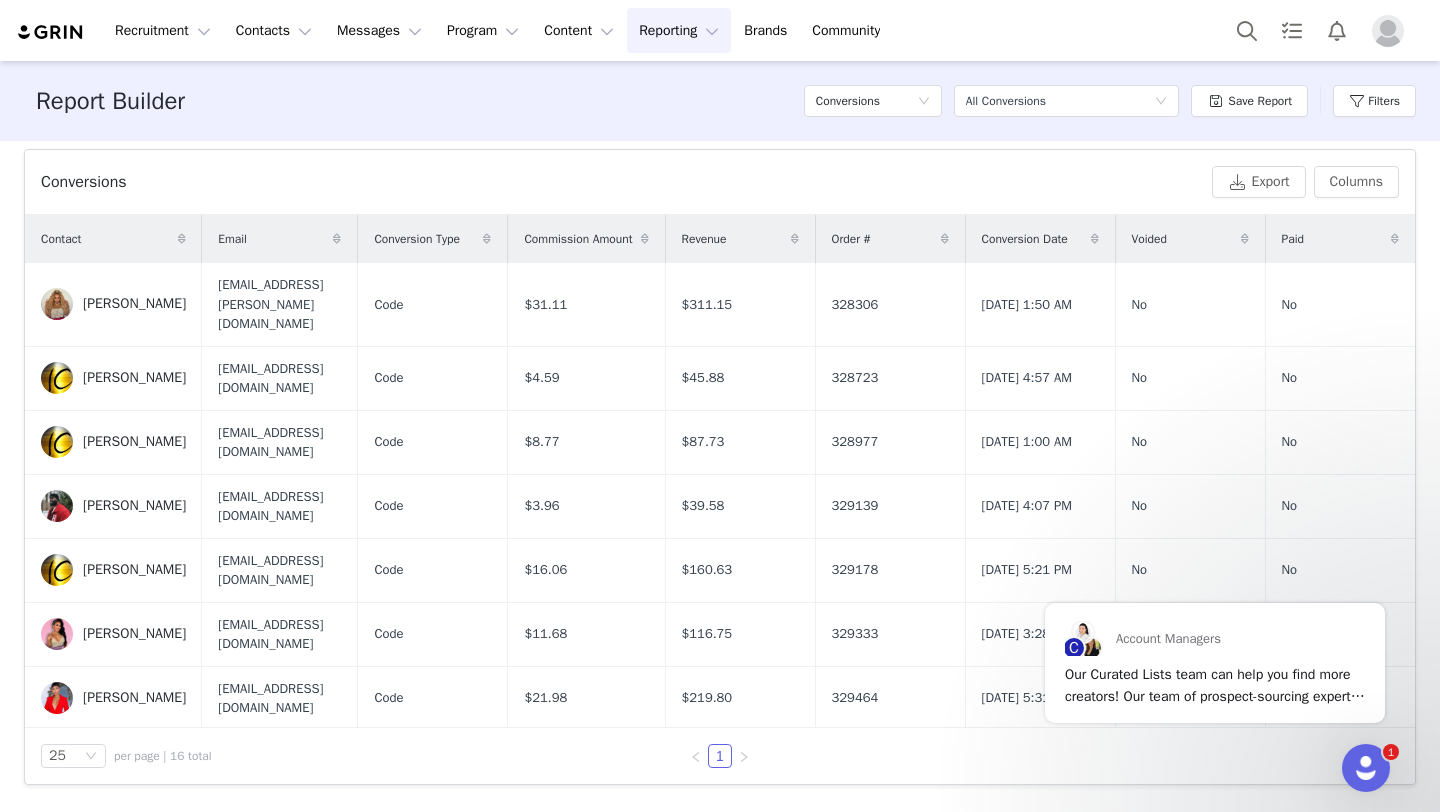 click on "Reporting Reporting" at bounding box center [679, 30] 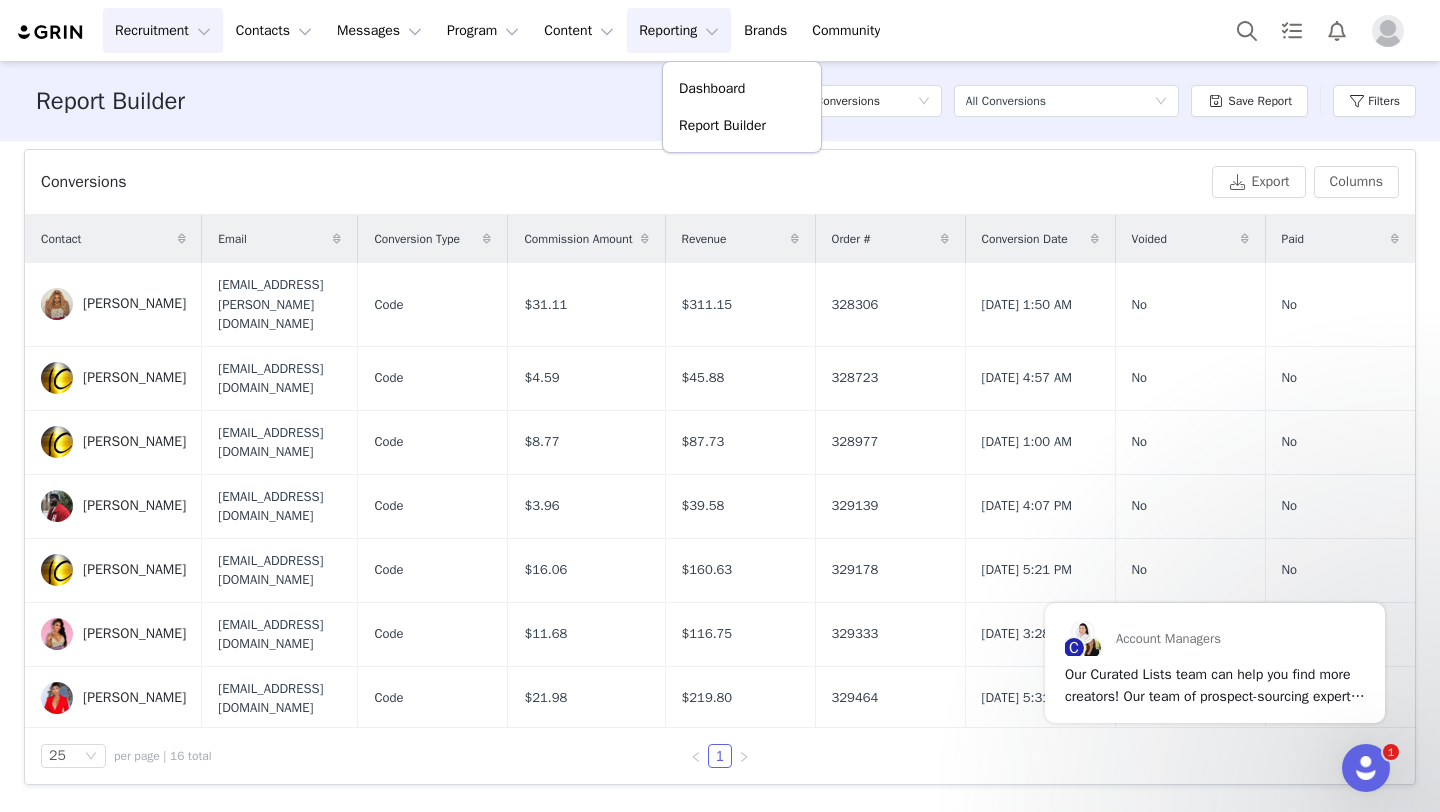 click on "Recruitment Recruitment" at bounding box center (163, 30) 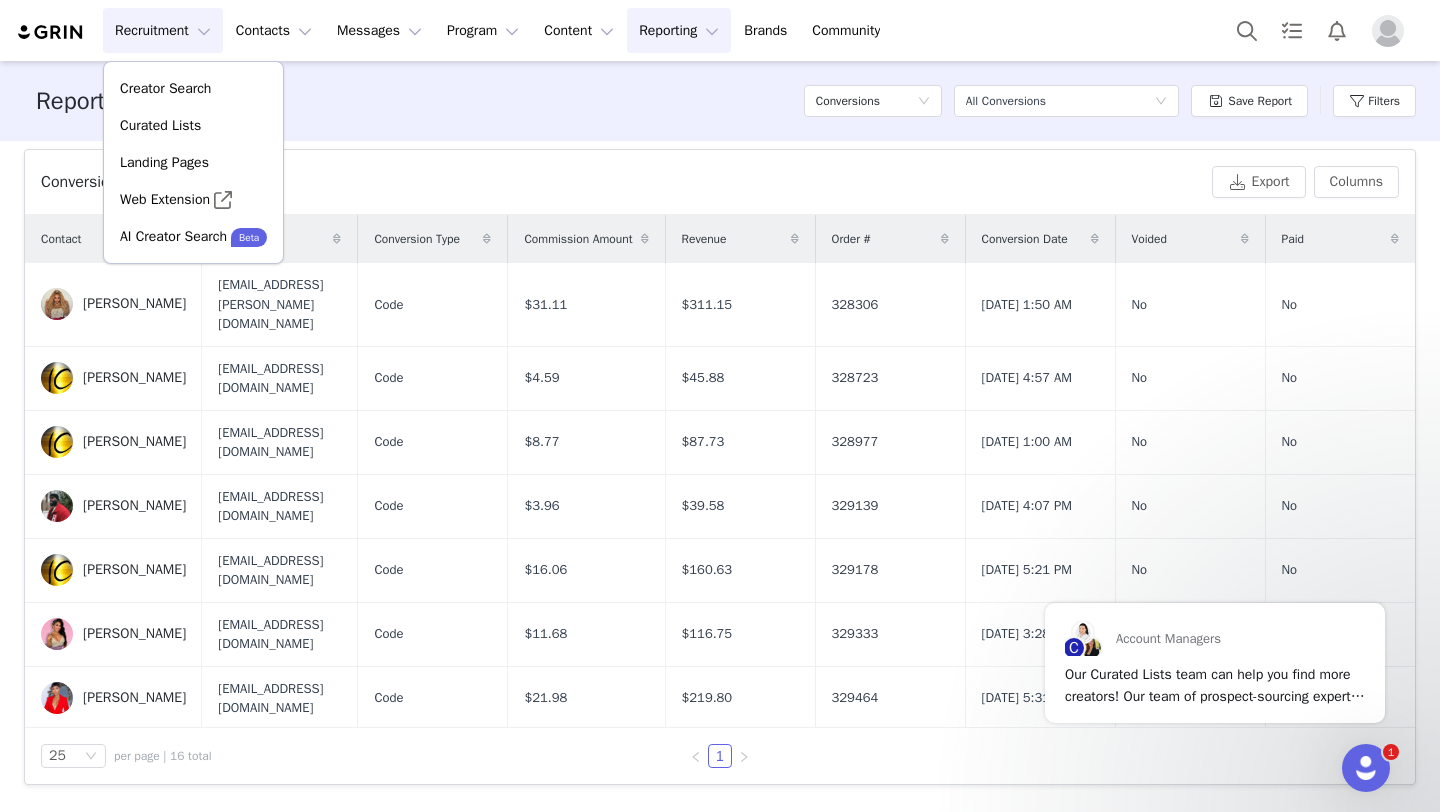 click on "Conversions      Export     Columns" at bounding box center [720, 182] 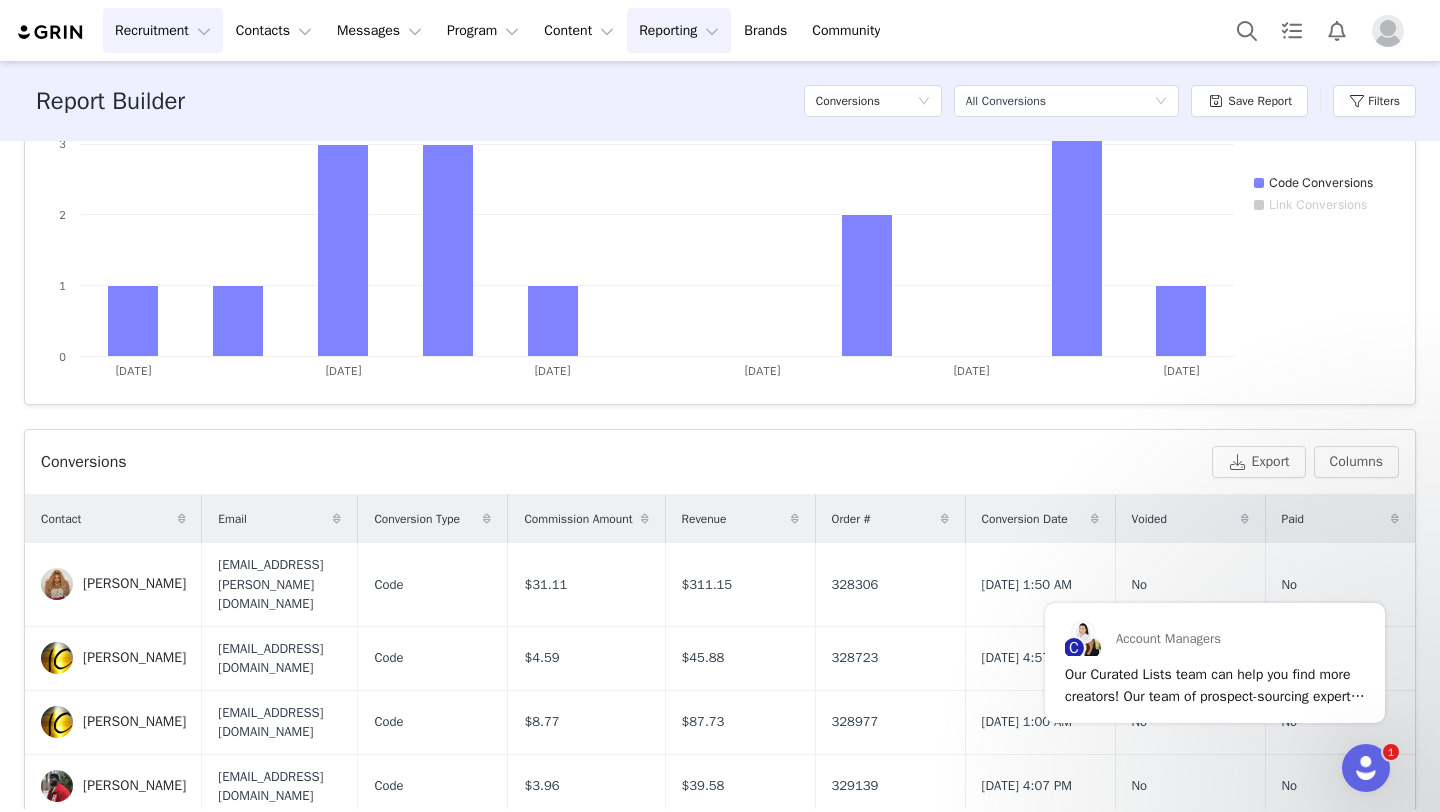 scroll, scrollTop: 662, scrollLeft: 0, axis: vertical 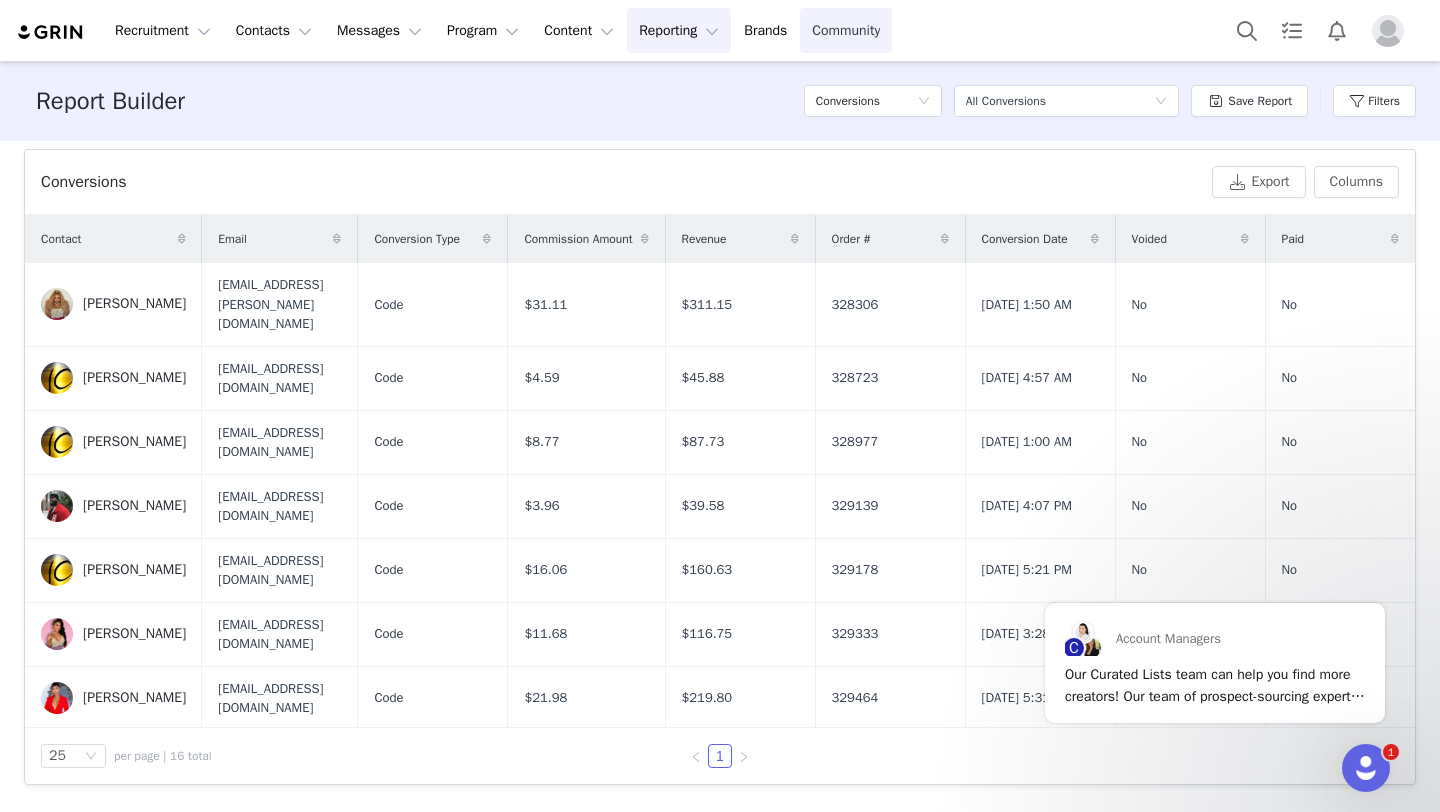 click on "Community Community" at bounding box center (846, 30) 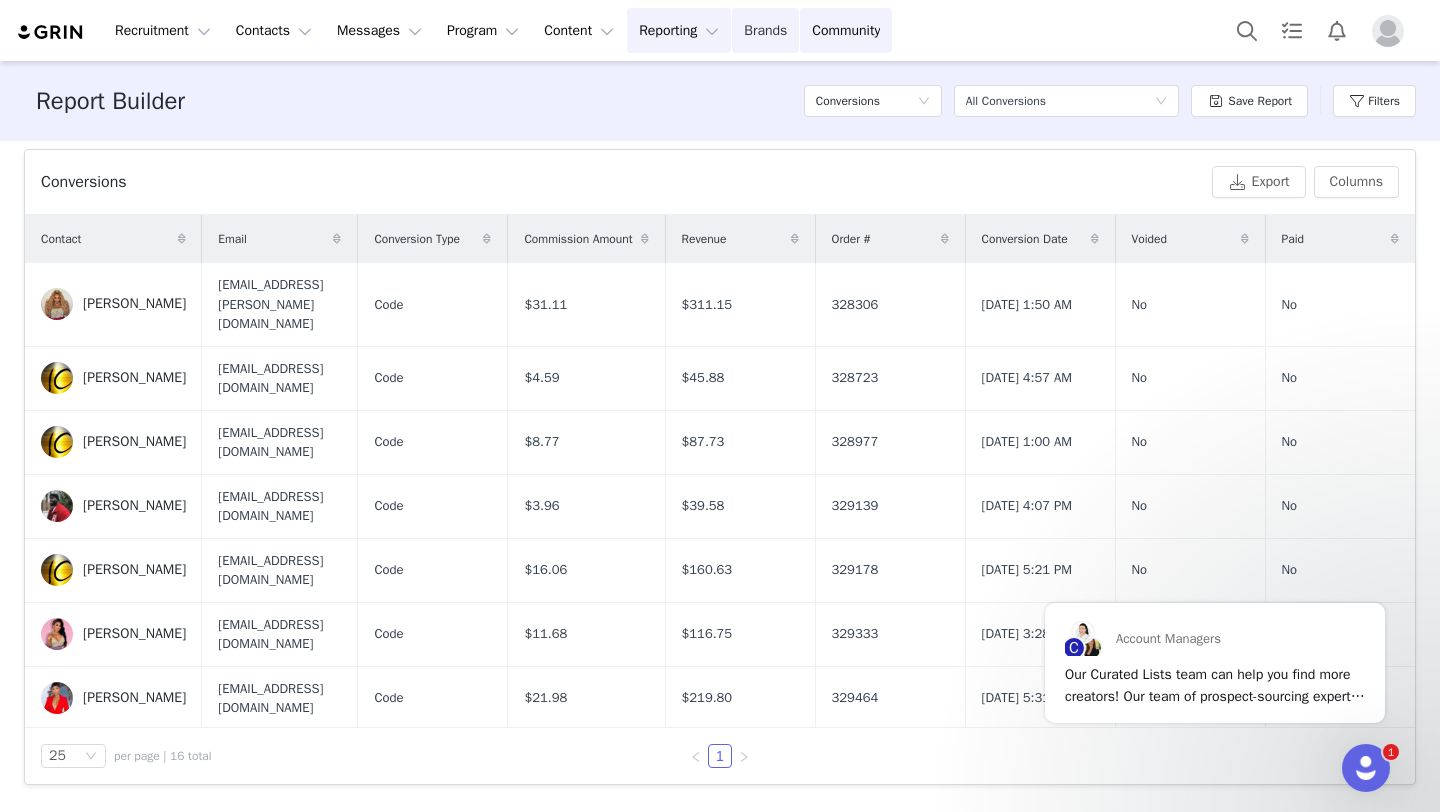 click on "Brands Brands" at bounding box center [765, 30] 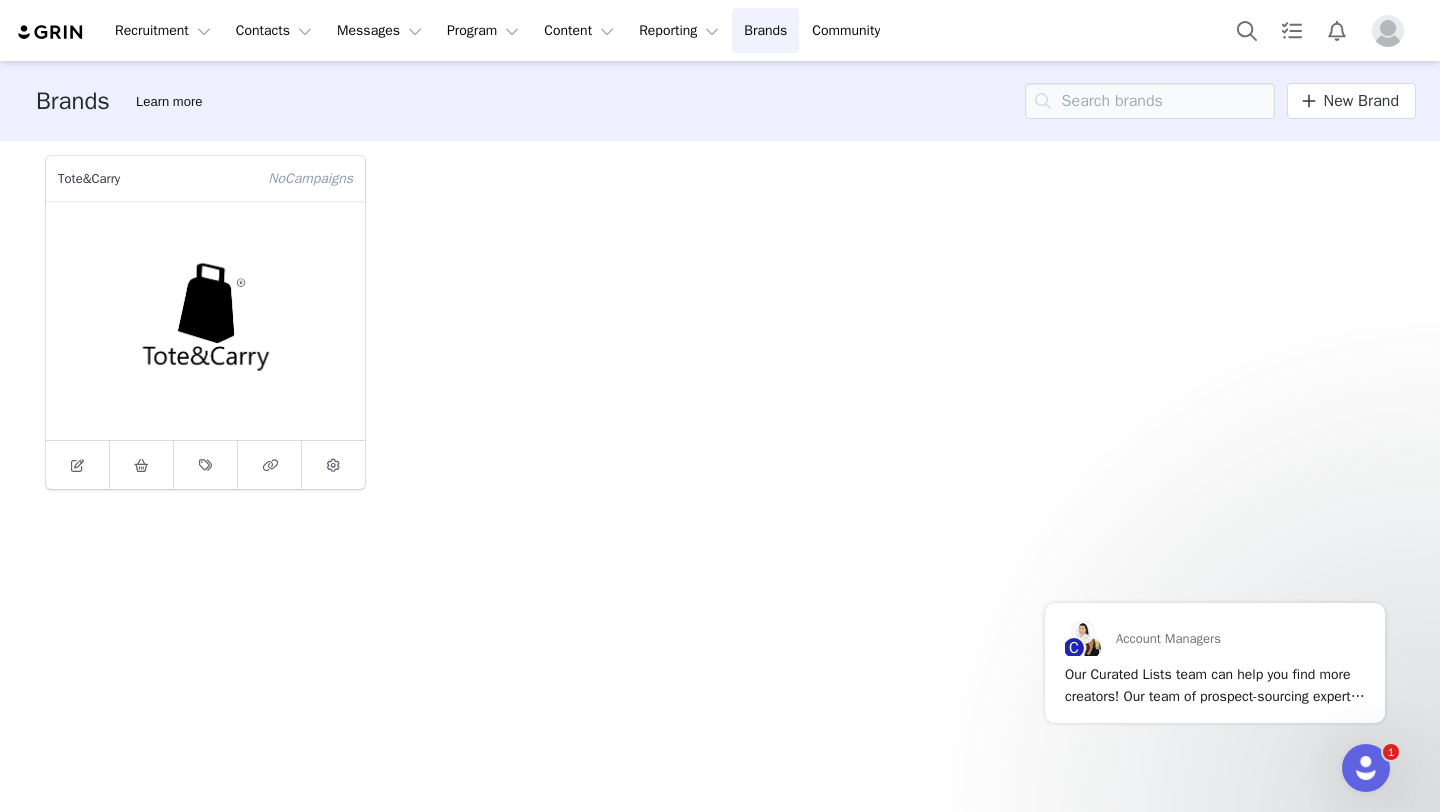 click at bounding box center (205, 320) 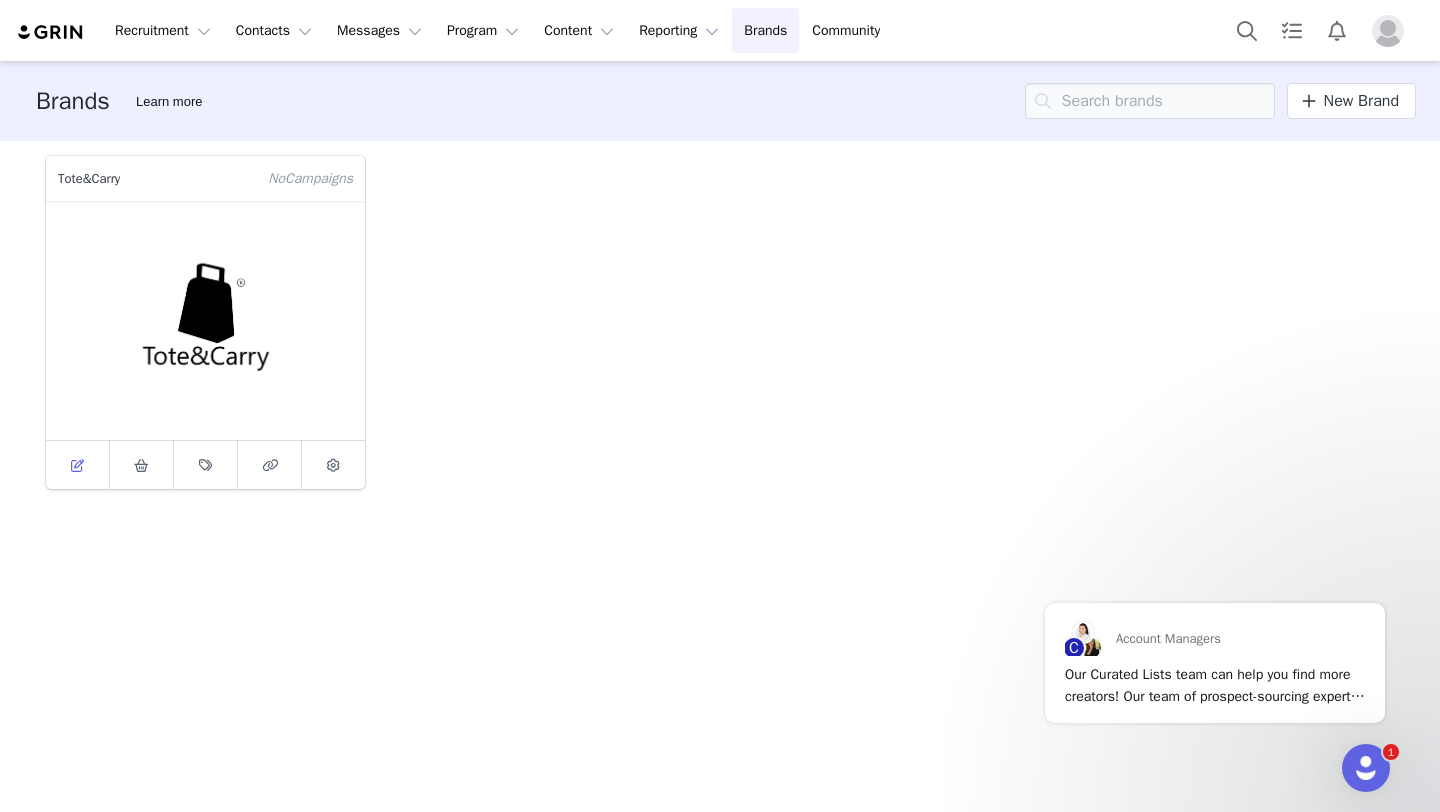 click at bounding box center [78, 465] 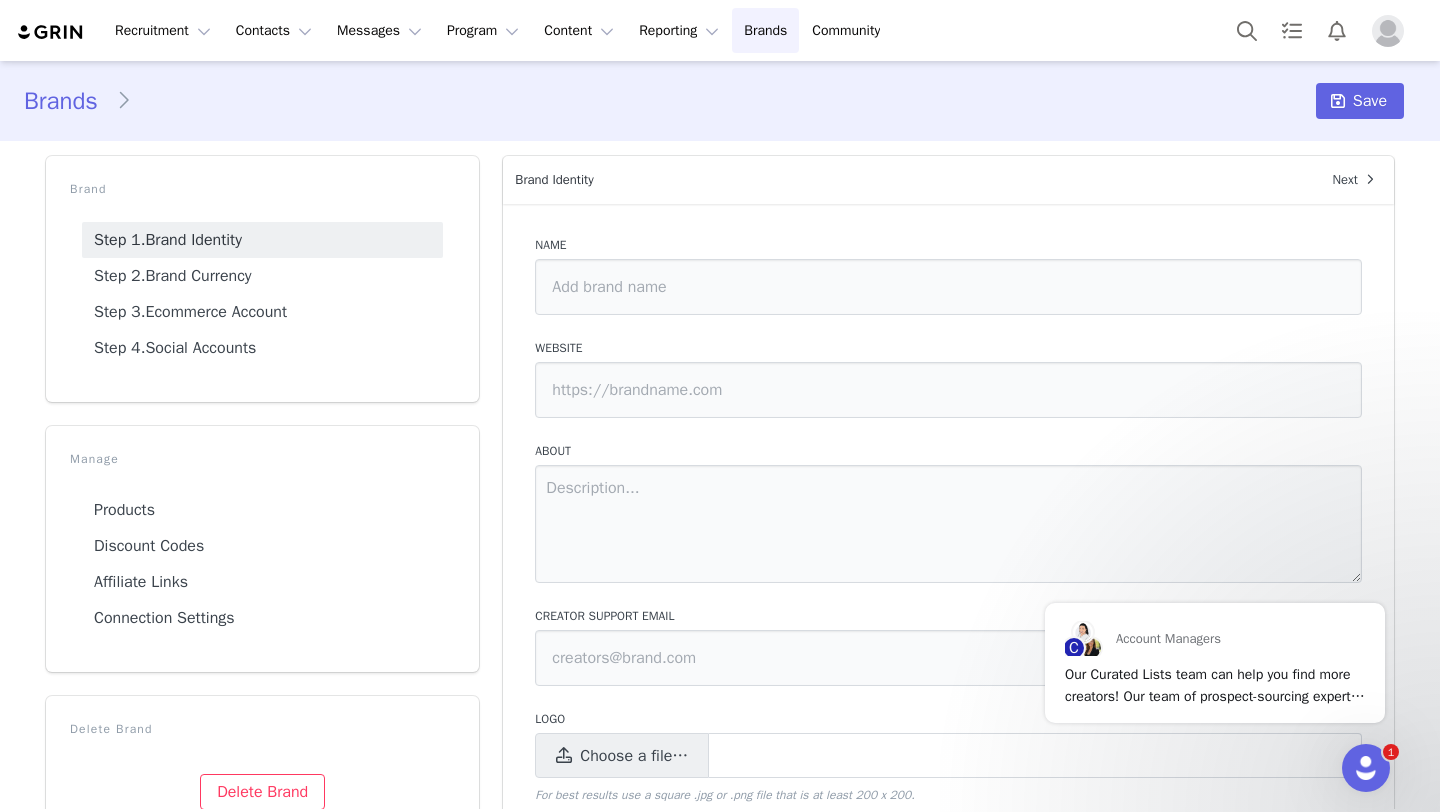 type on "Tote&Carry" 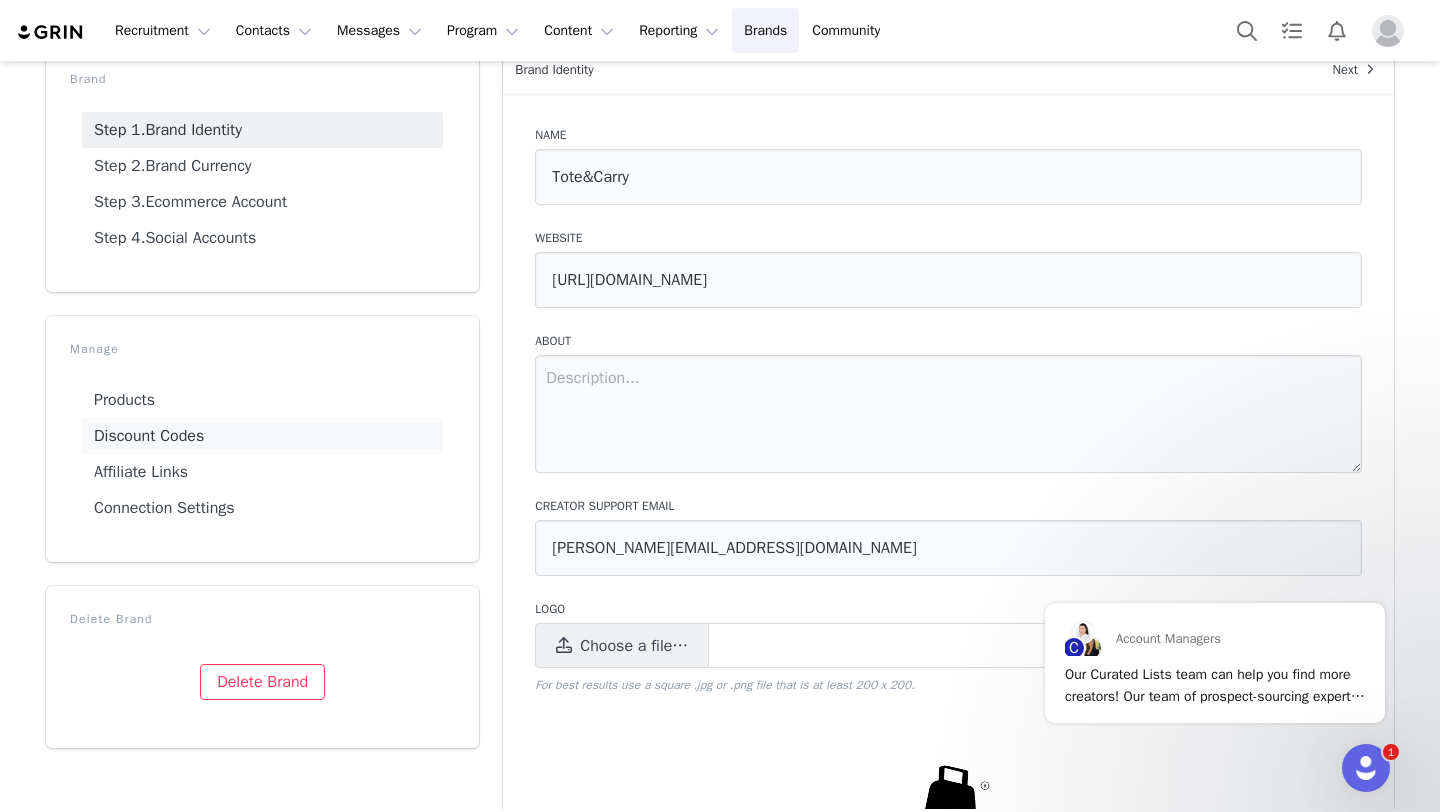 scroll, scrollTop: 0, scrollLeft: 0, axis: both 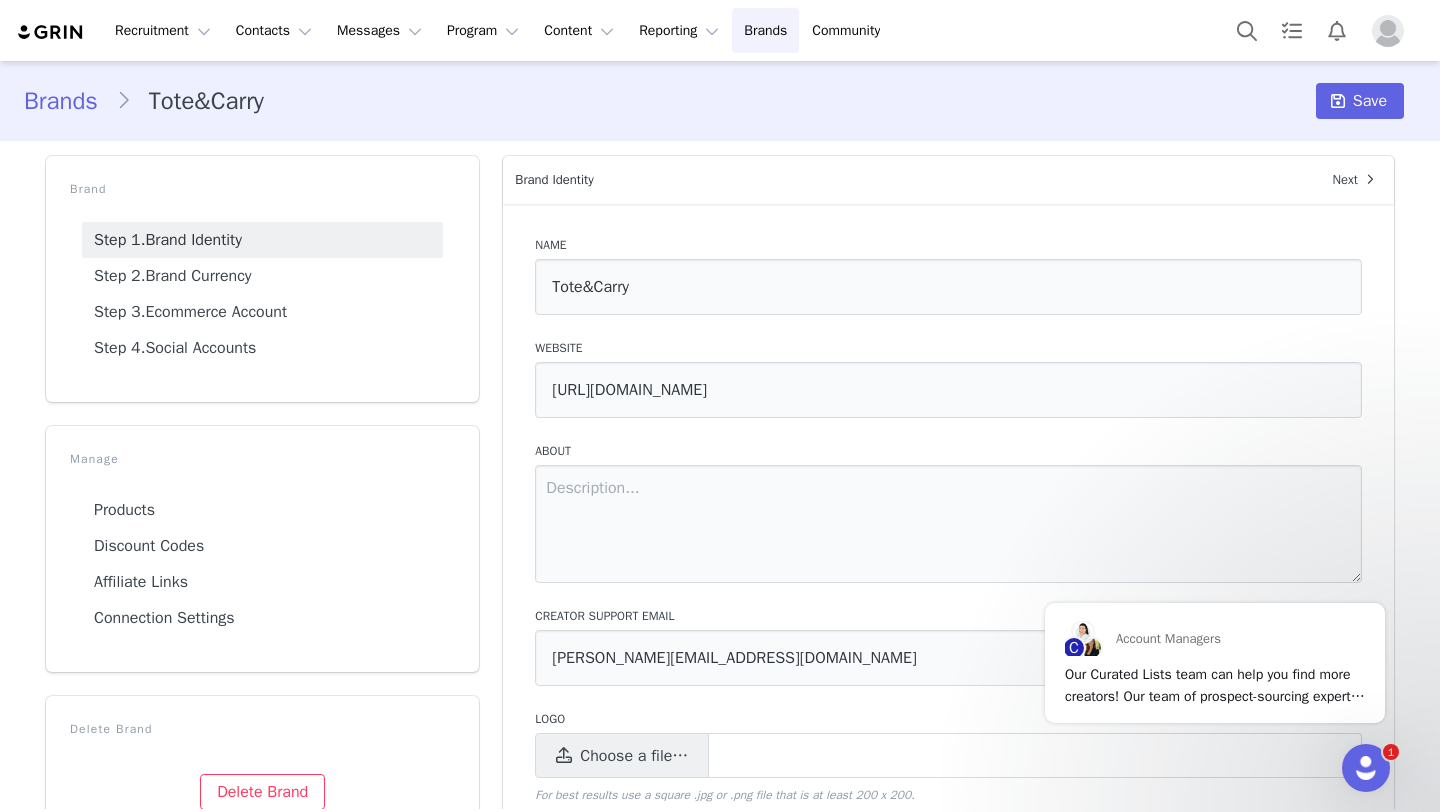 click on "Brands" at bounding box center (70, 101) 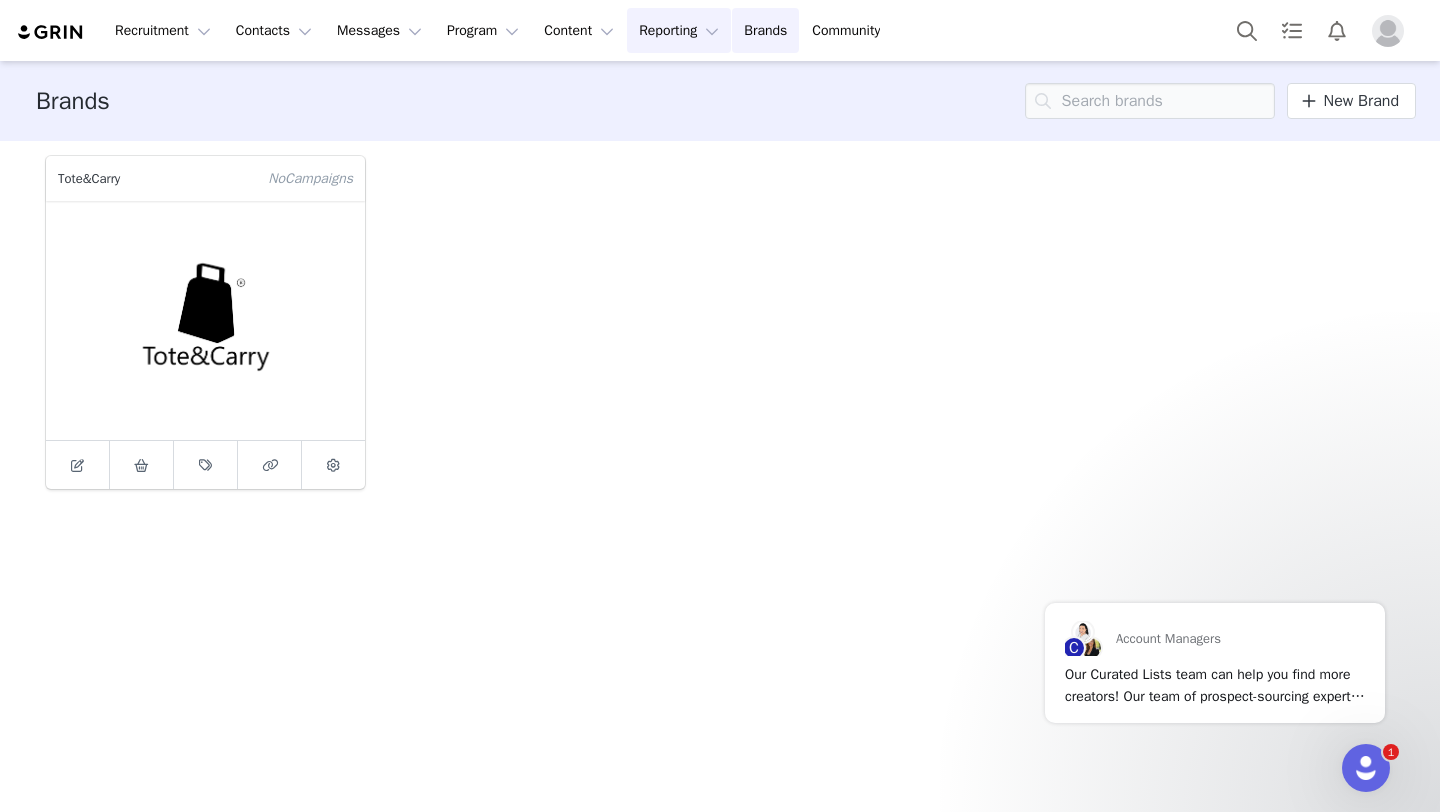 click on "Reporting Reporting" at bounding box center [679, 30] 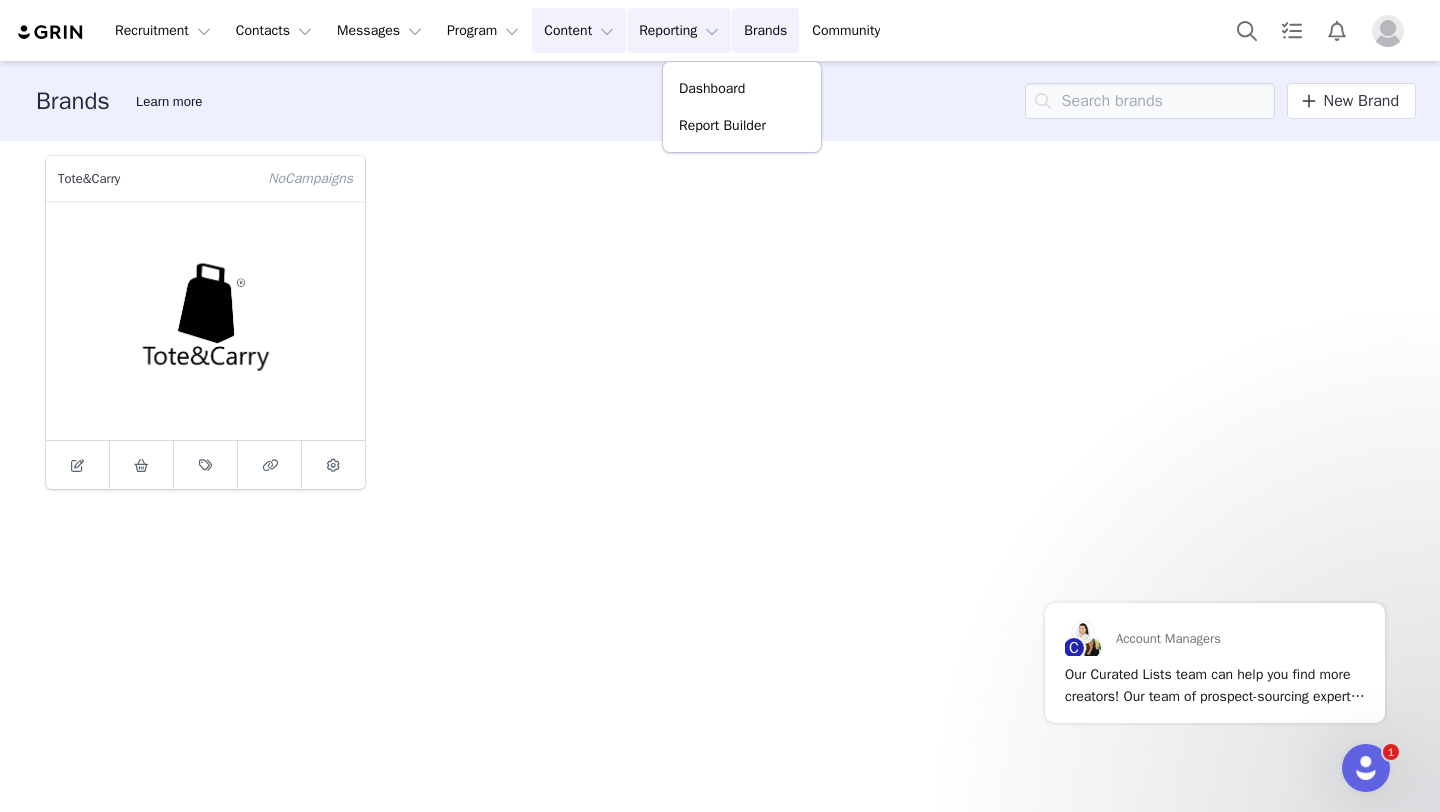 click on "Content Content" at bounding box center [579, 30] 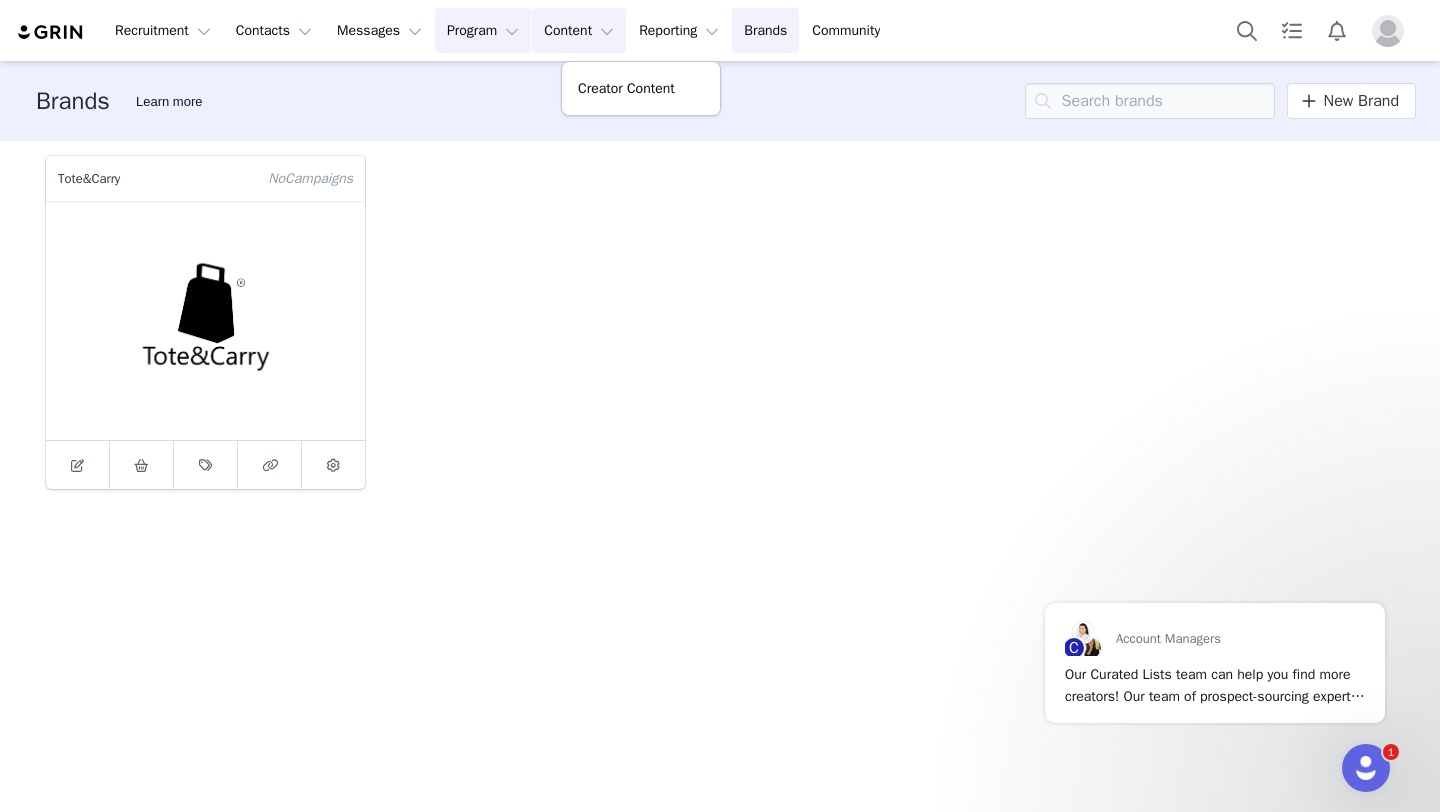 click on "Program Program" at bounding box center (483, 30) 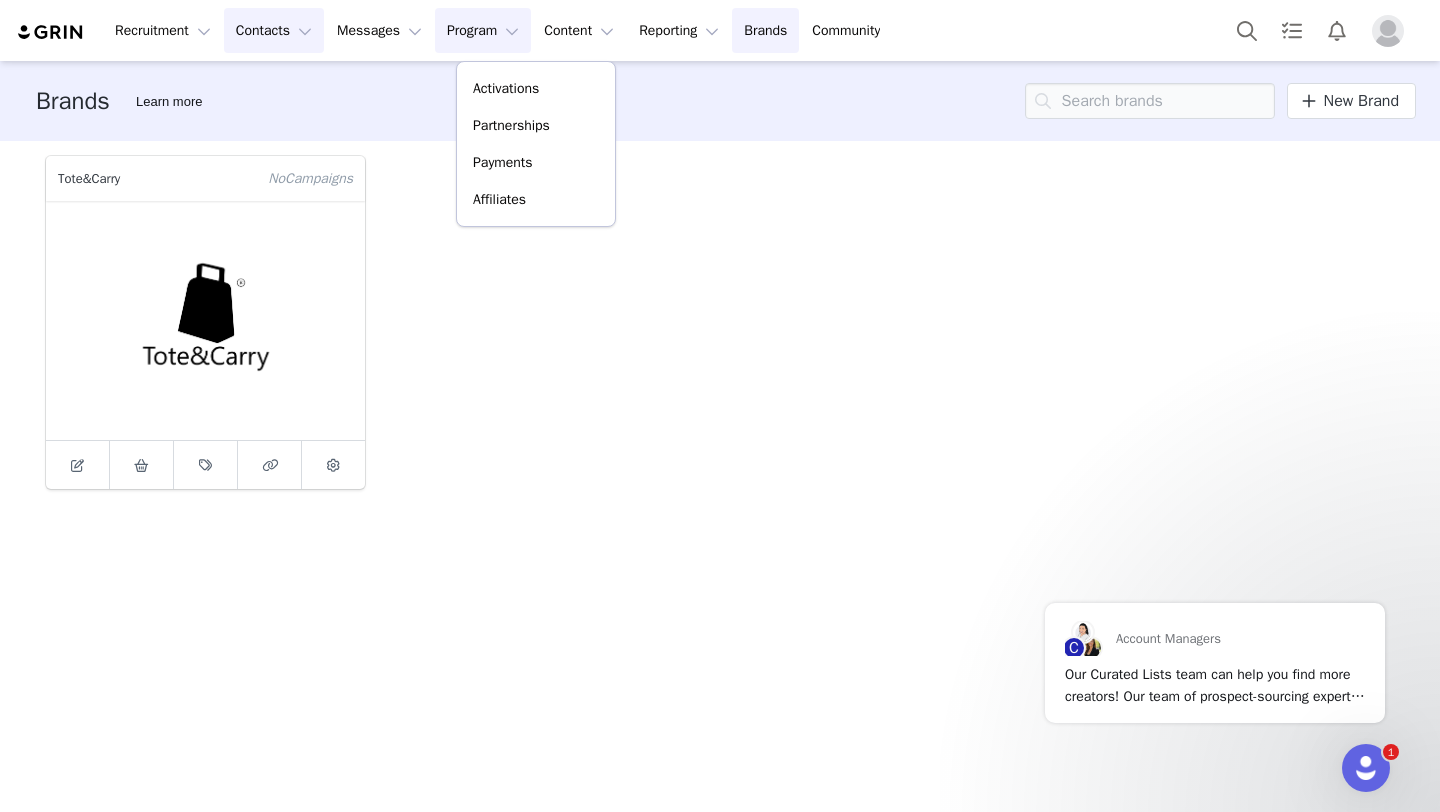 click on "Contacts Contacts" at bounding box center [274, 30] 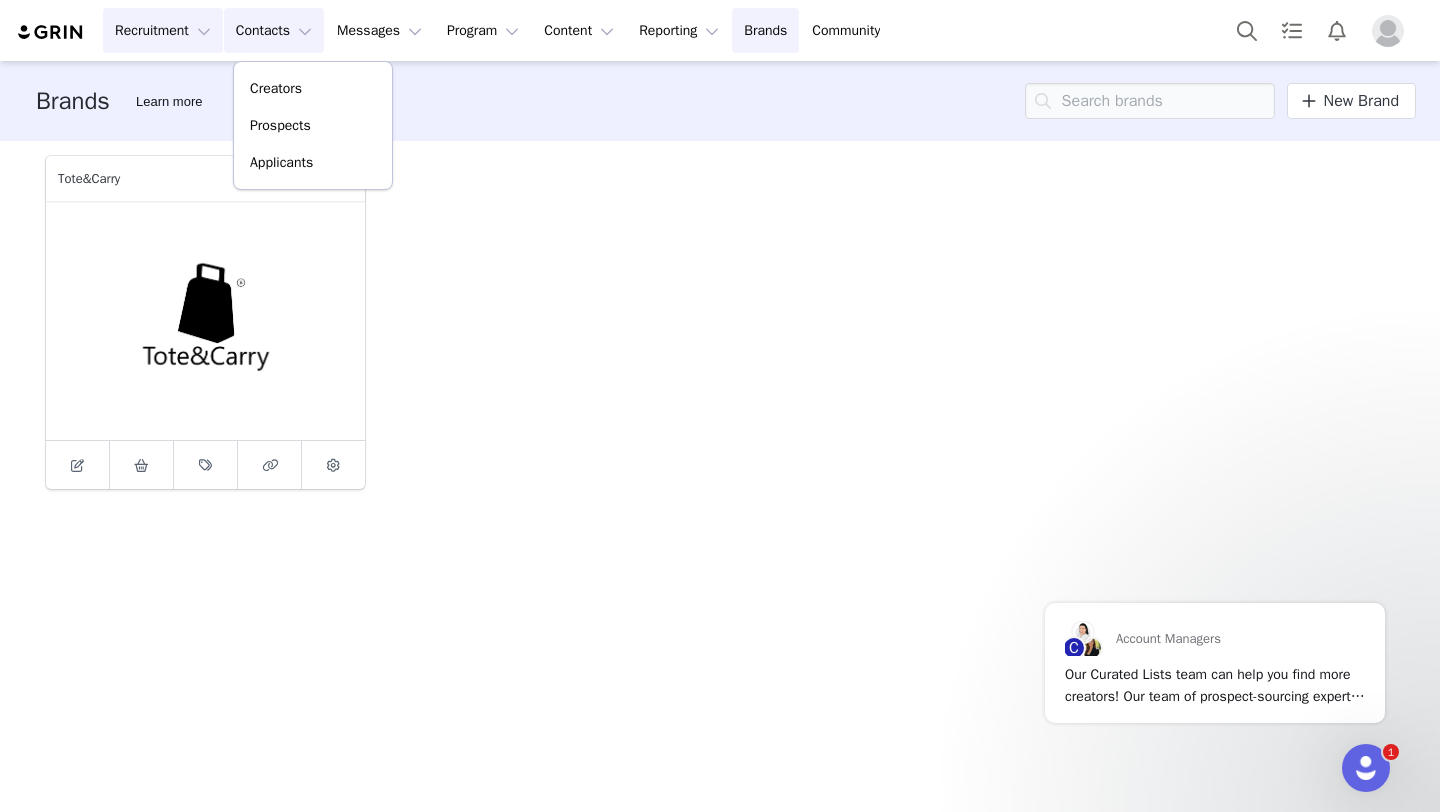 click on "Recruitment Recruitment" at bounding box center [163, 30] 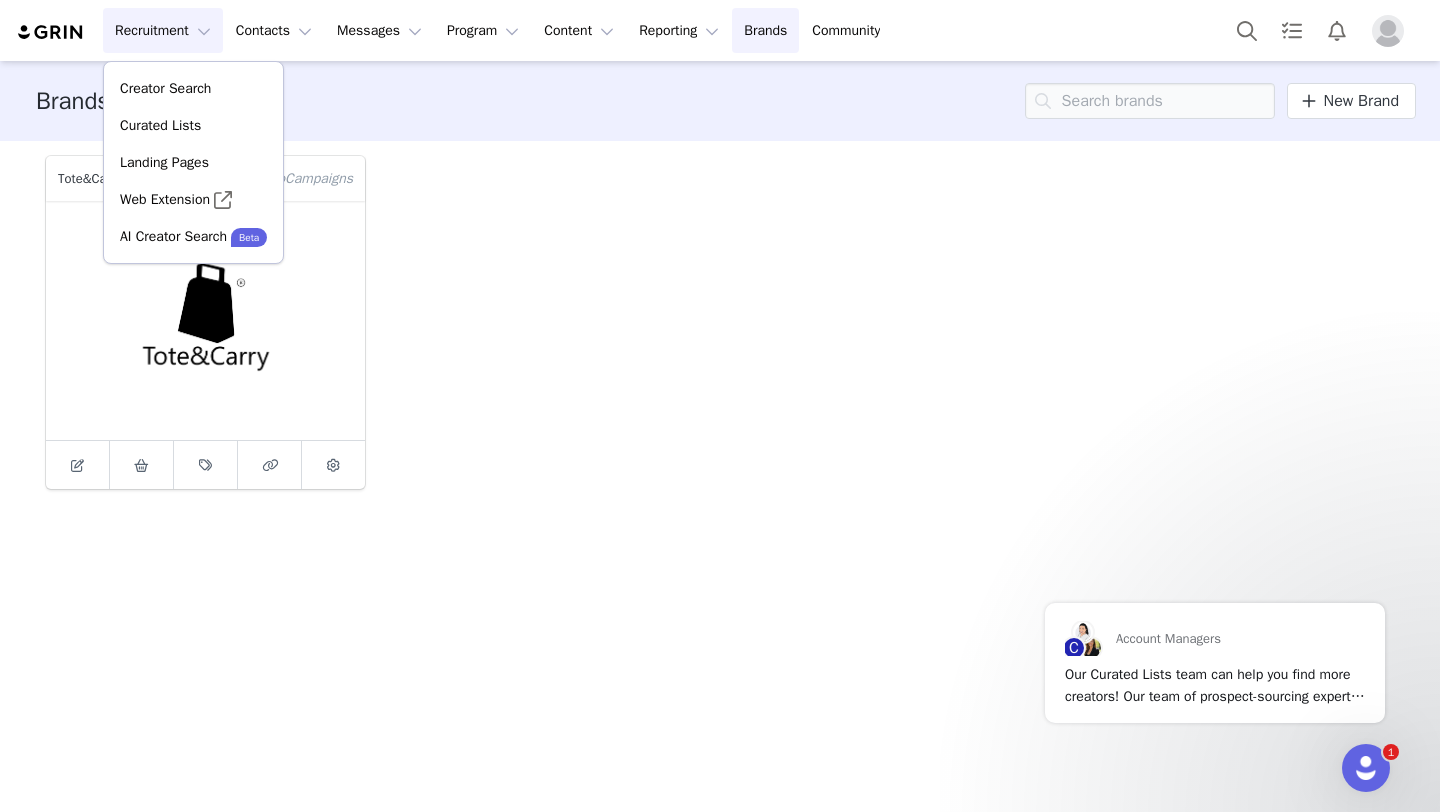 click on "Recruitment Recruitment Creator Search Curated Lists Landing Pages Web Extension AI Creator Search Beta Contacts Contacts Creators Prospects Applicants Messages Messages Dashboard Inbox Templates Sequences Program Program Activations Partnerships Payments Affiliates Content Content Creator Content Reporting Reporting Dashboard Report Builder Brands Brands Community Community" at bounding box center (454, 30) 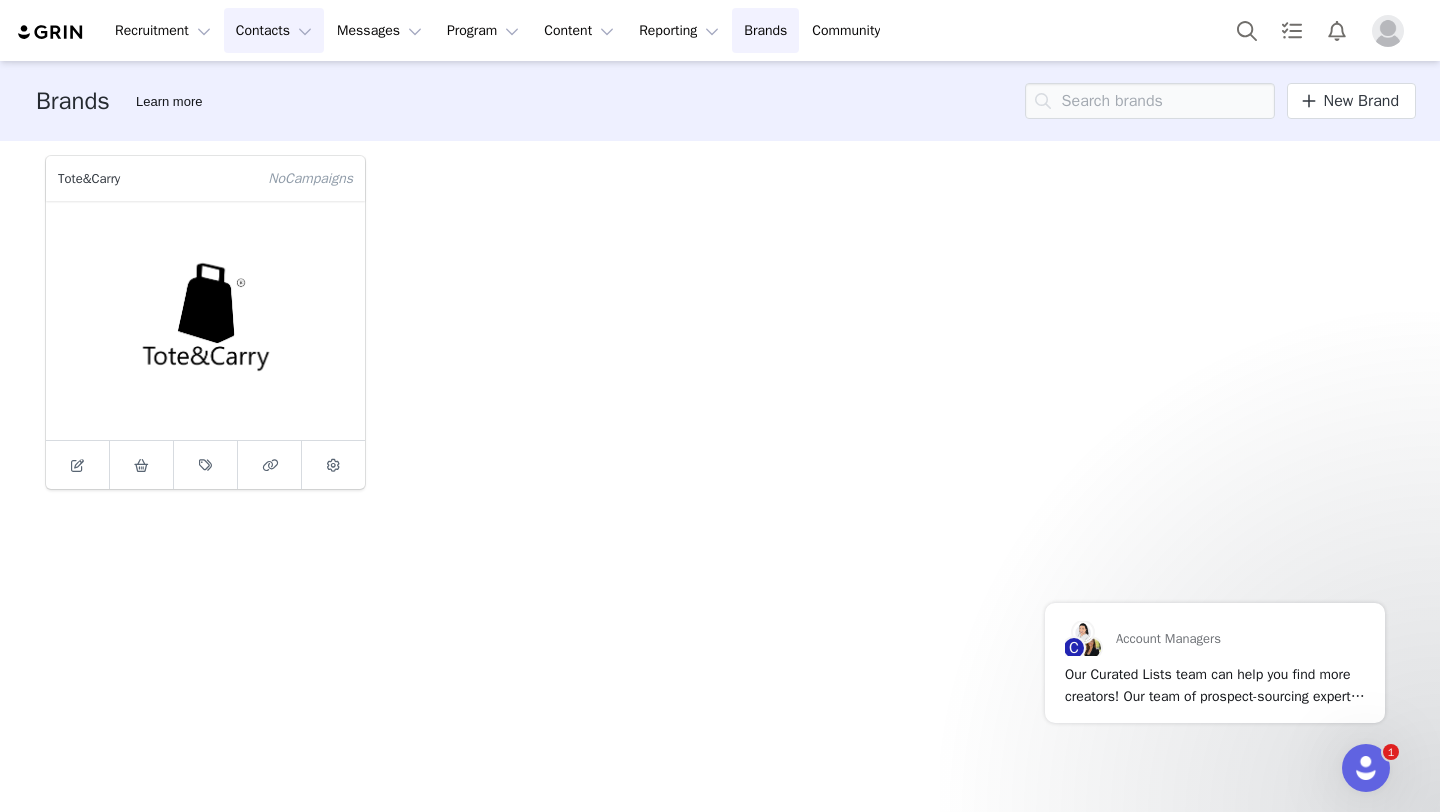 click on "Contacts Contacts" at bounding box center (274, 30) 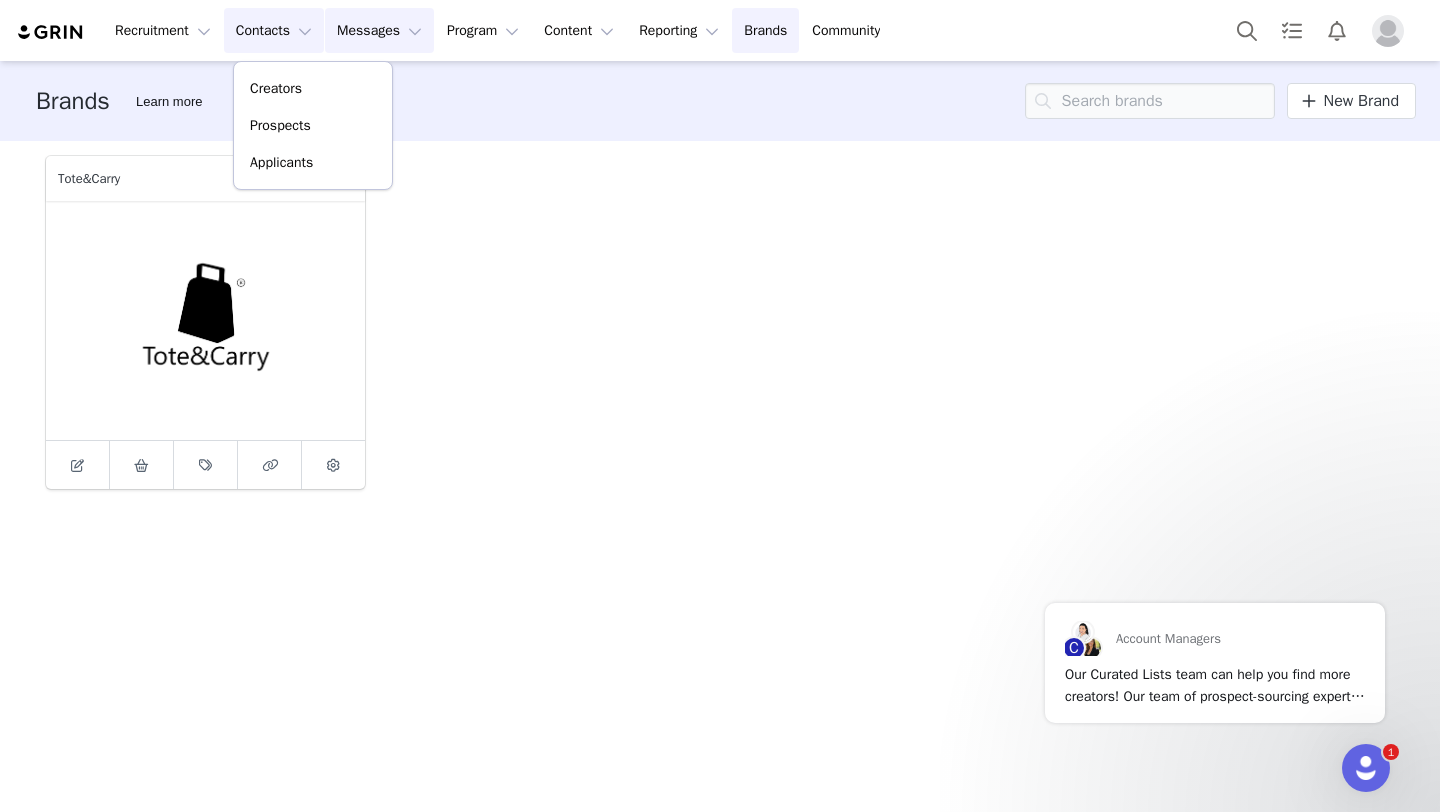 click on "Messages Messages" at bounding box center (379, 30) 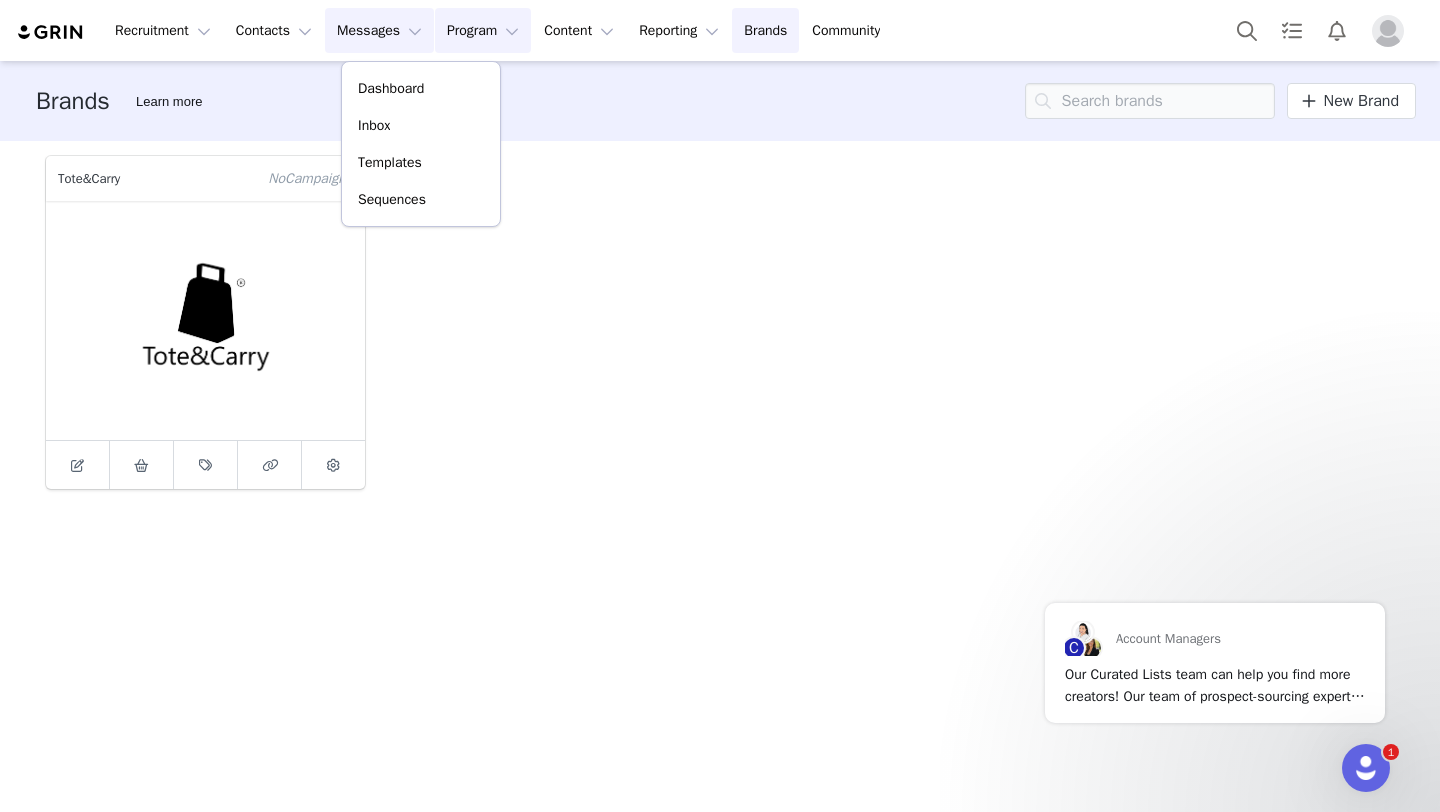 click on "Program Program" at bounding box center (483, 30) 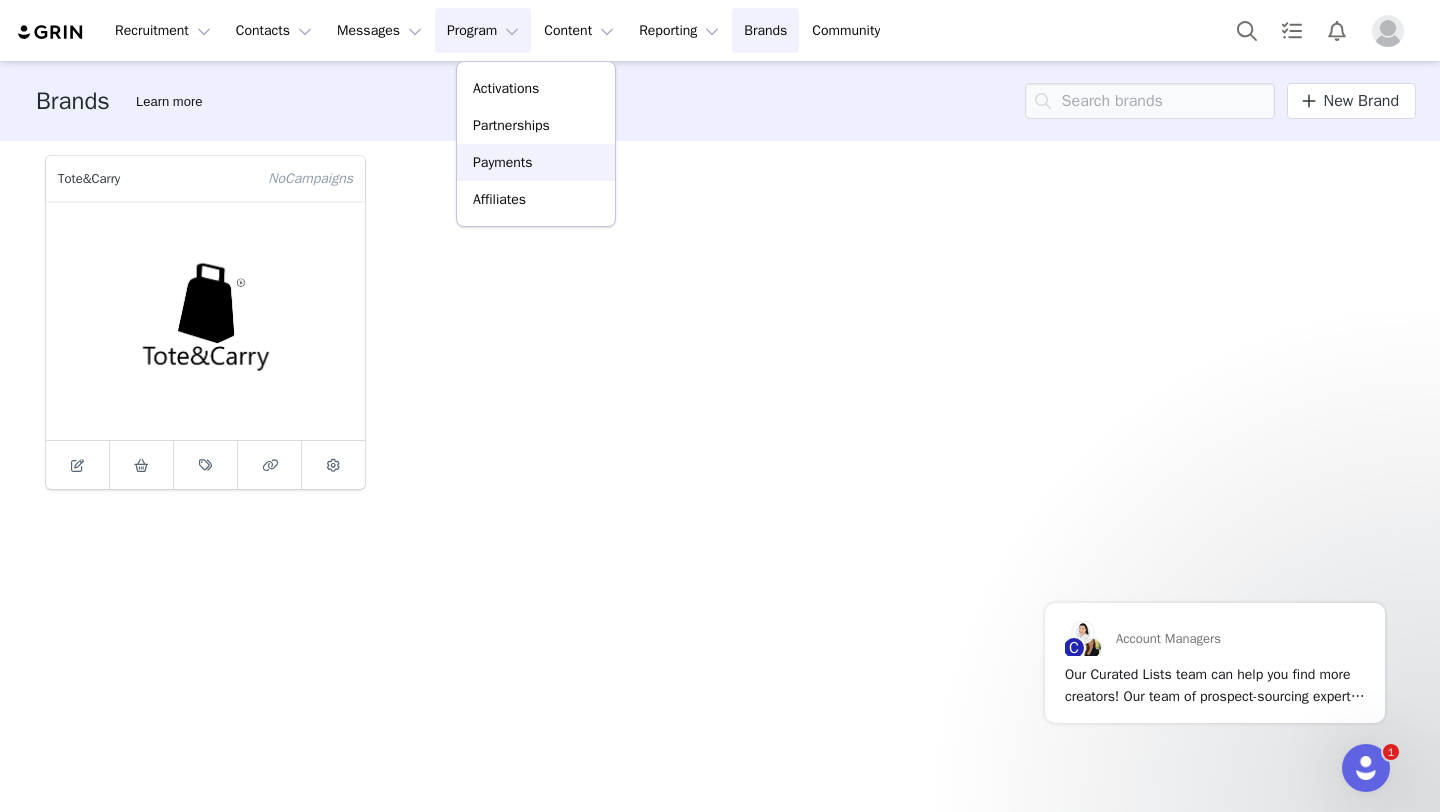 click on "Payments" at bounding box center (503, 162) 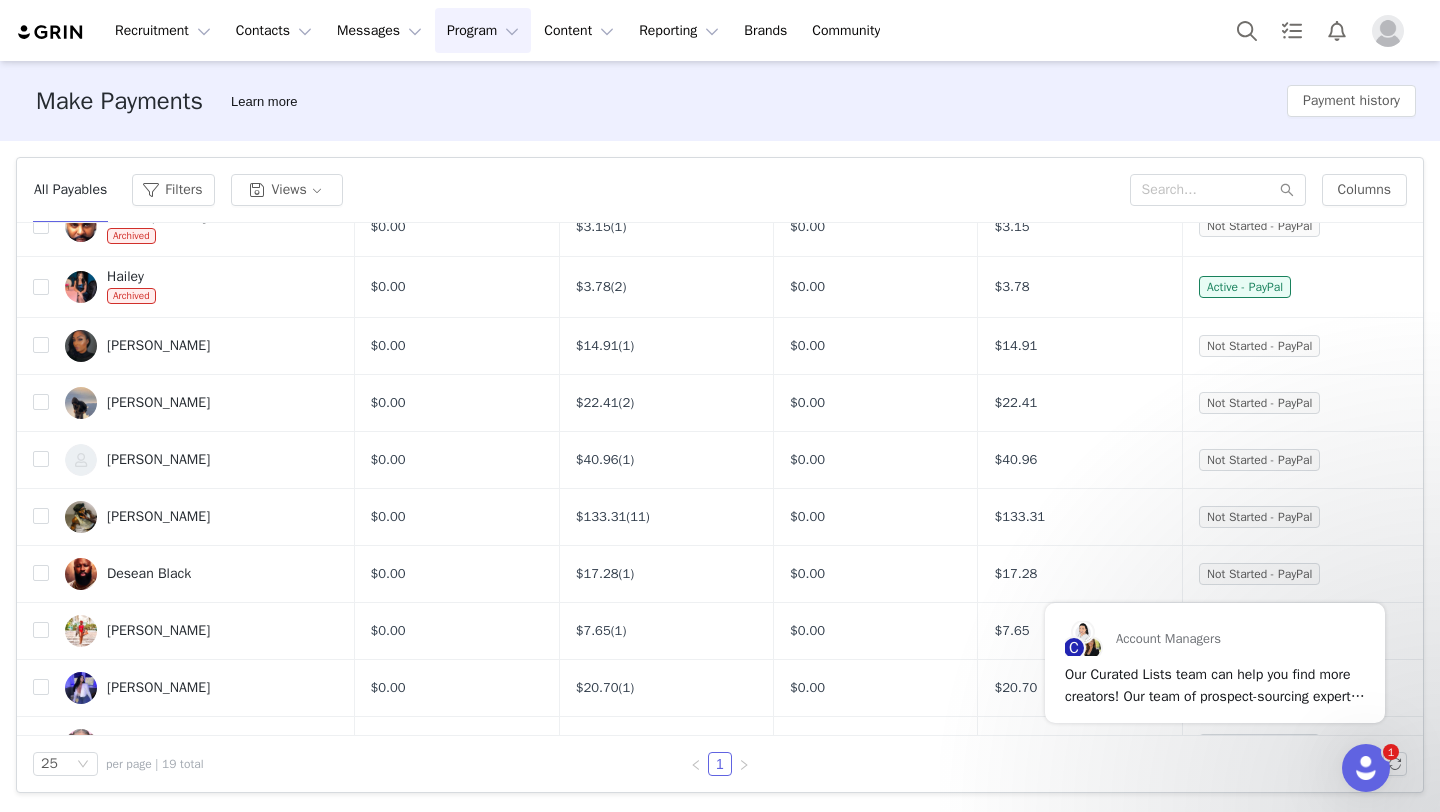 scroll, scrollTop: 635, scrollLeft: 0, axis: vertical 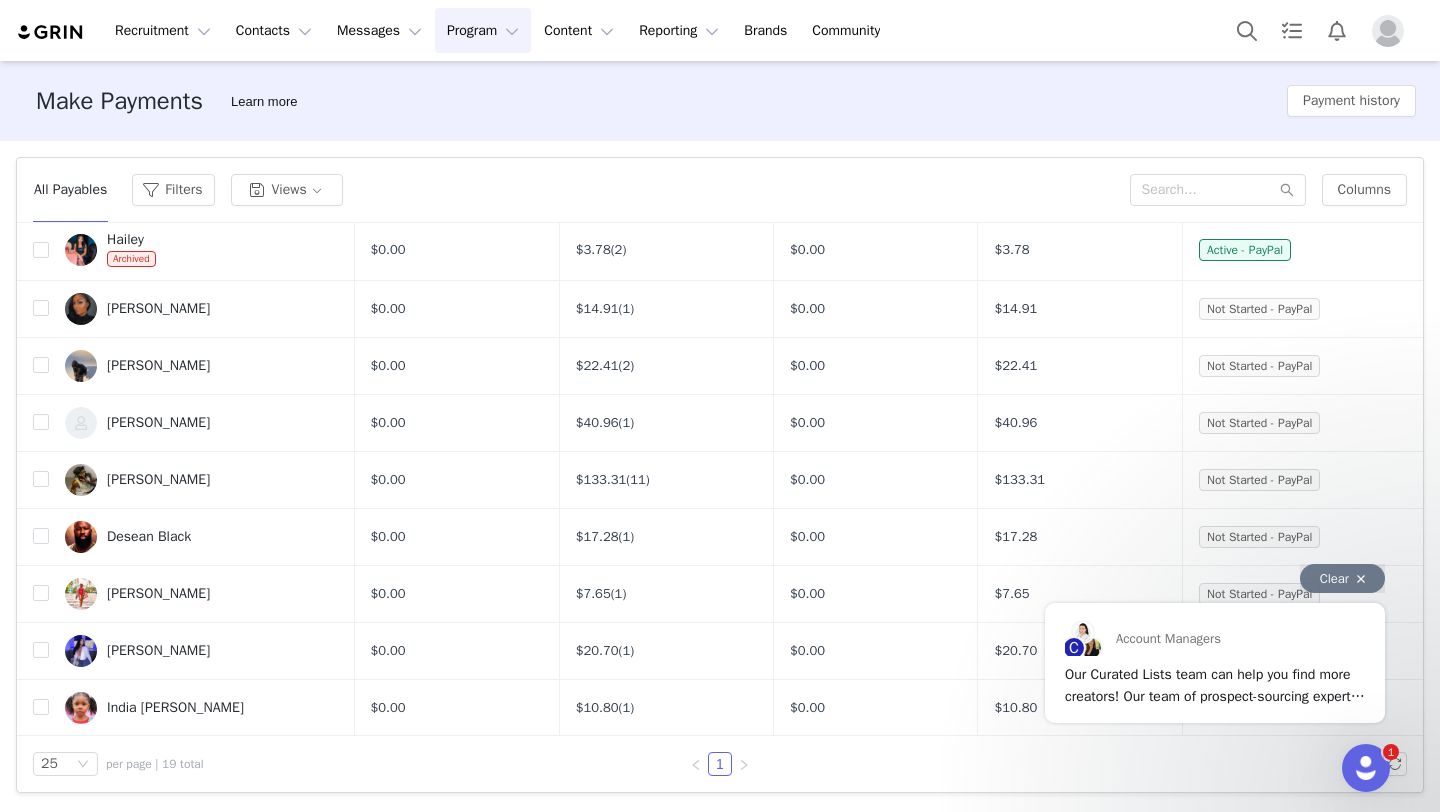 click on "Clear" at bounding box center (1342, 578) 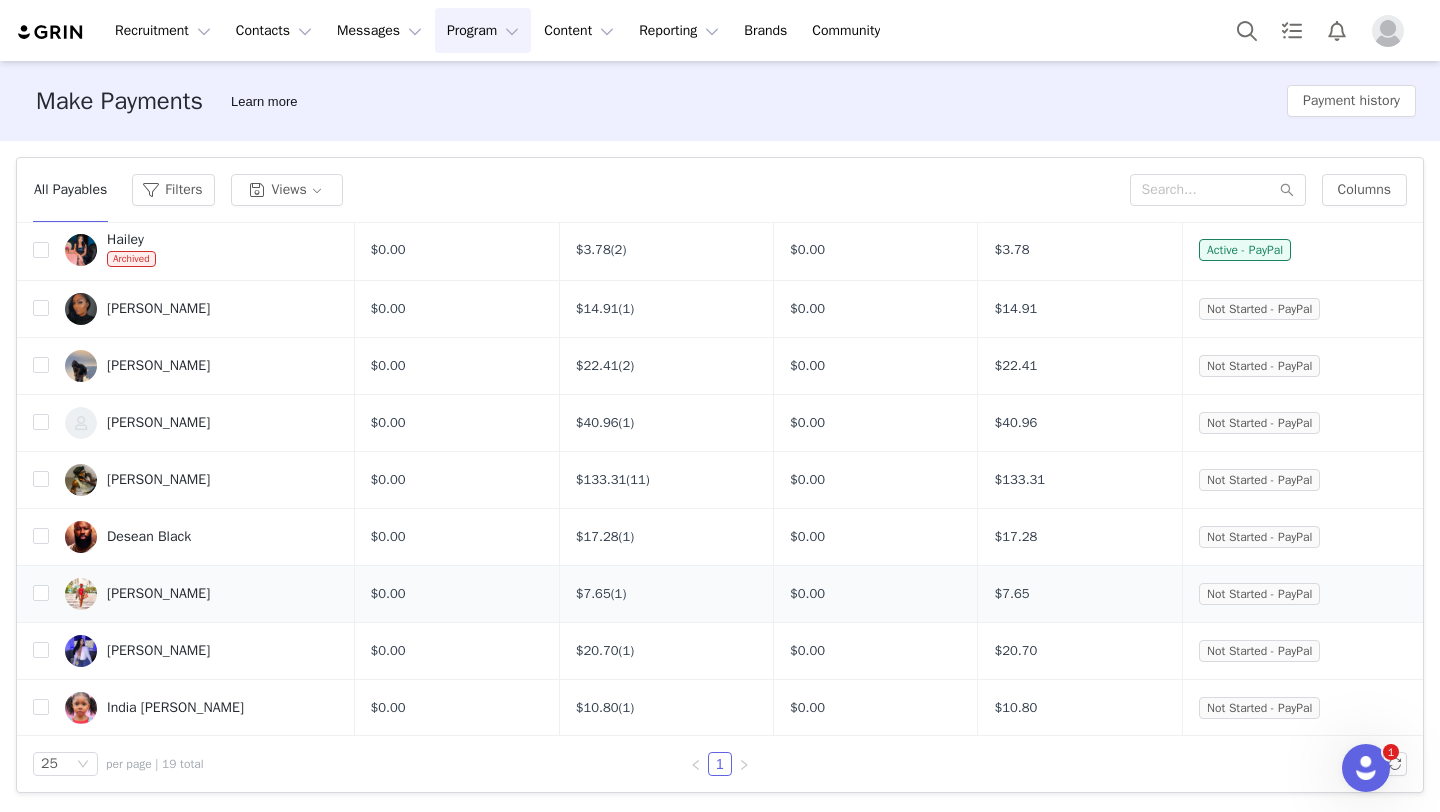 scroll, scrollTop: 0, scrollLeft: 0, axis: both 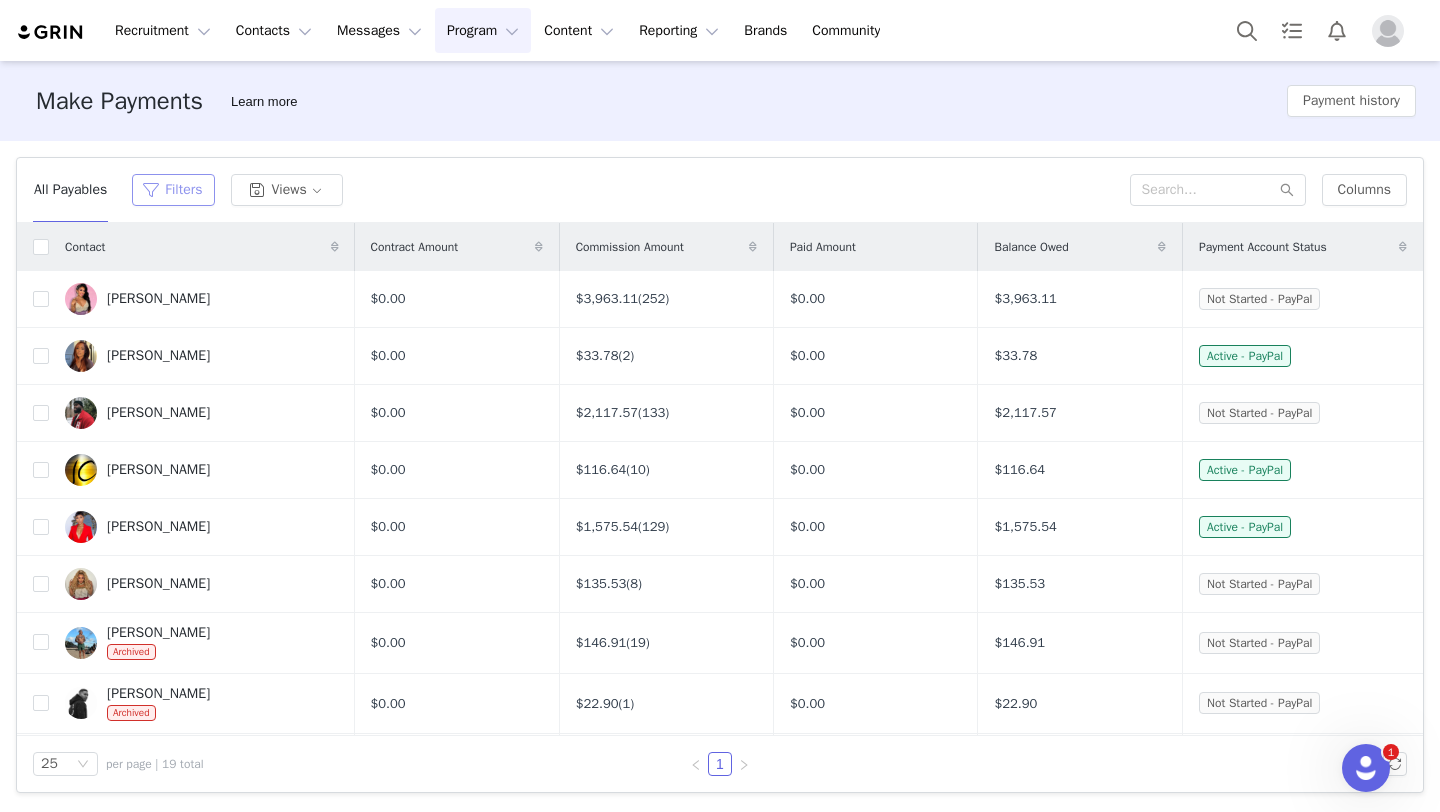 click on "Filters" at bounding box center [173, 190] 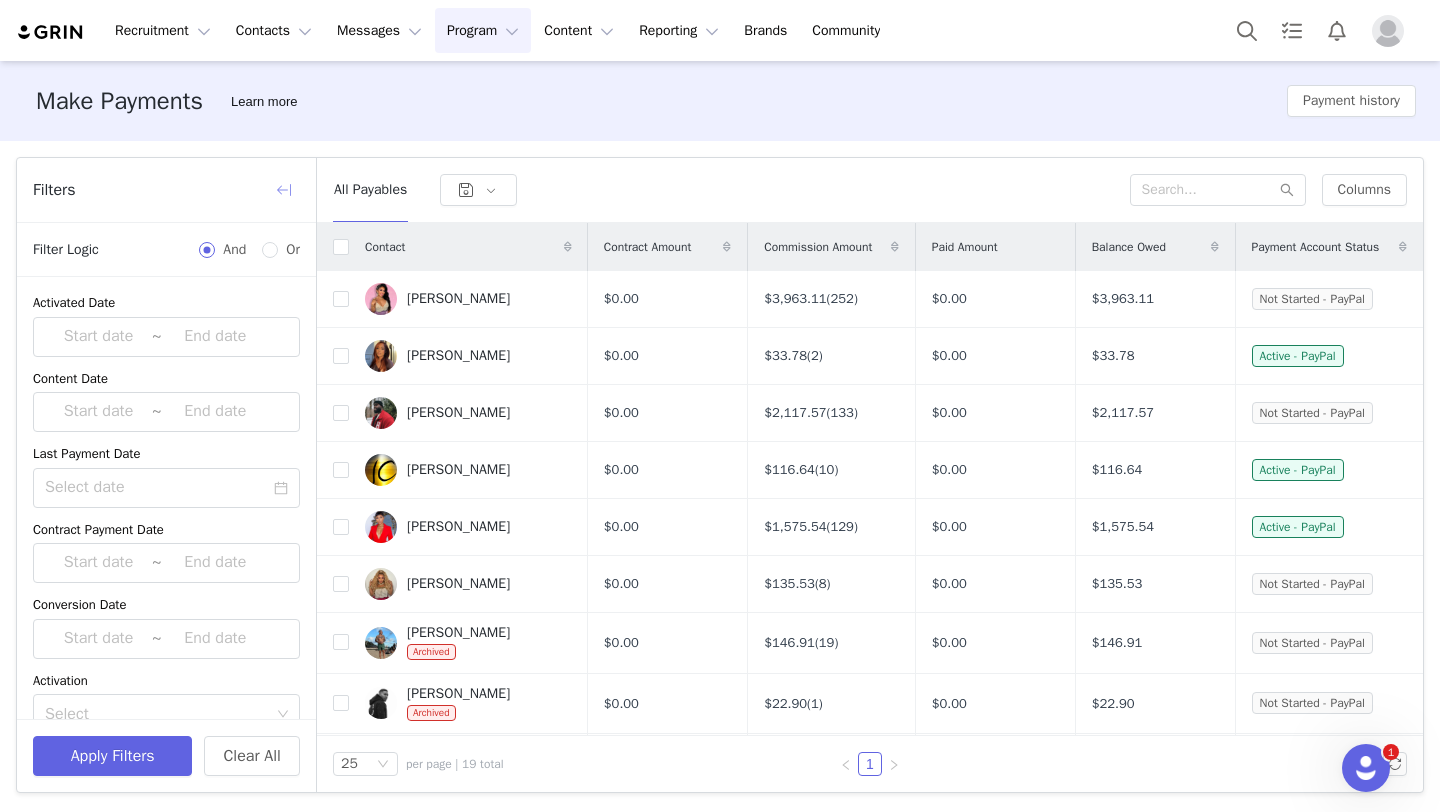 click at bounding box center (284, 190) 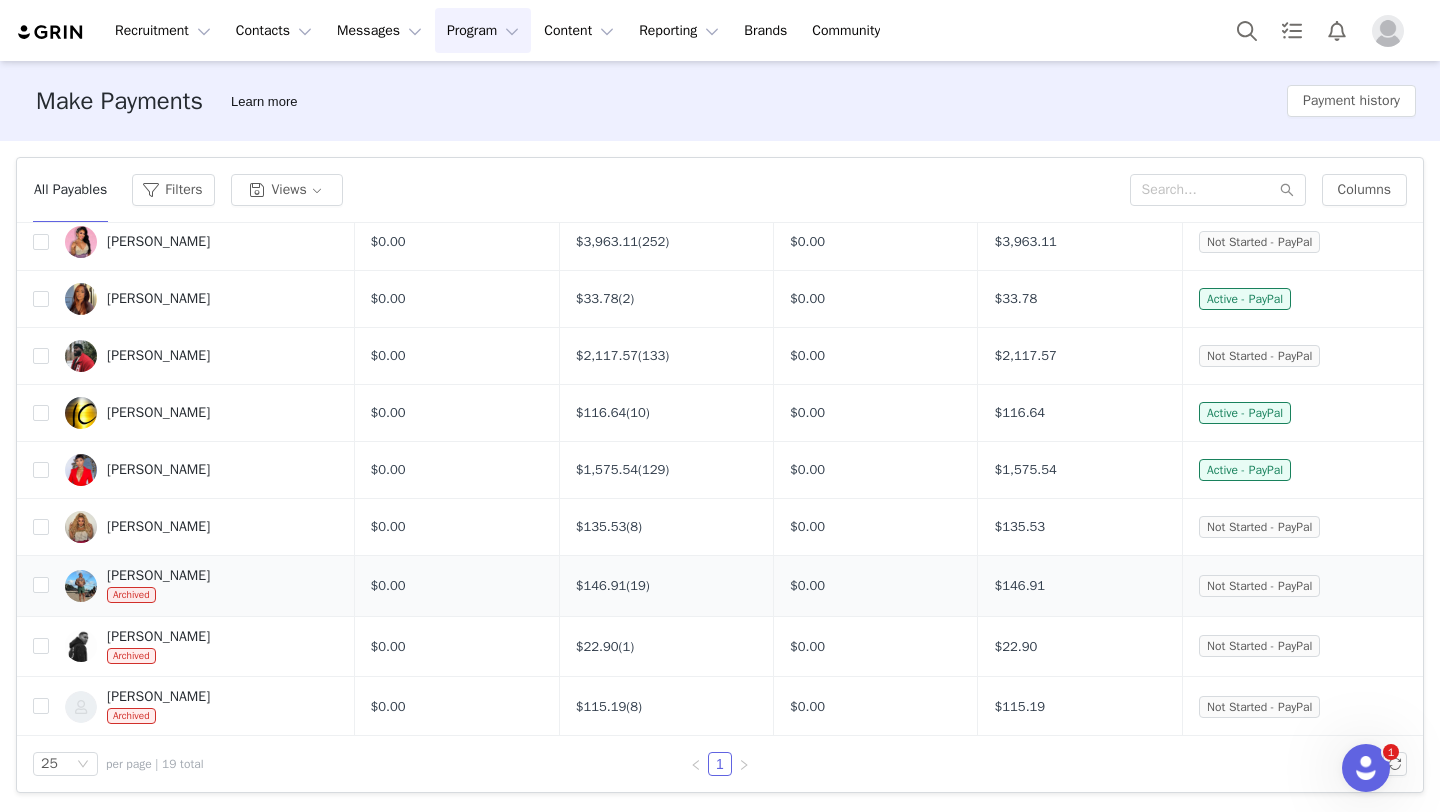scroll, scrollTop: 0, scrollLeft: 0, axis: both 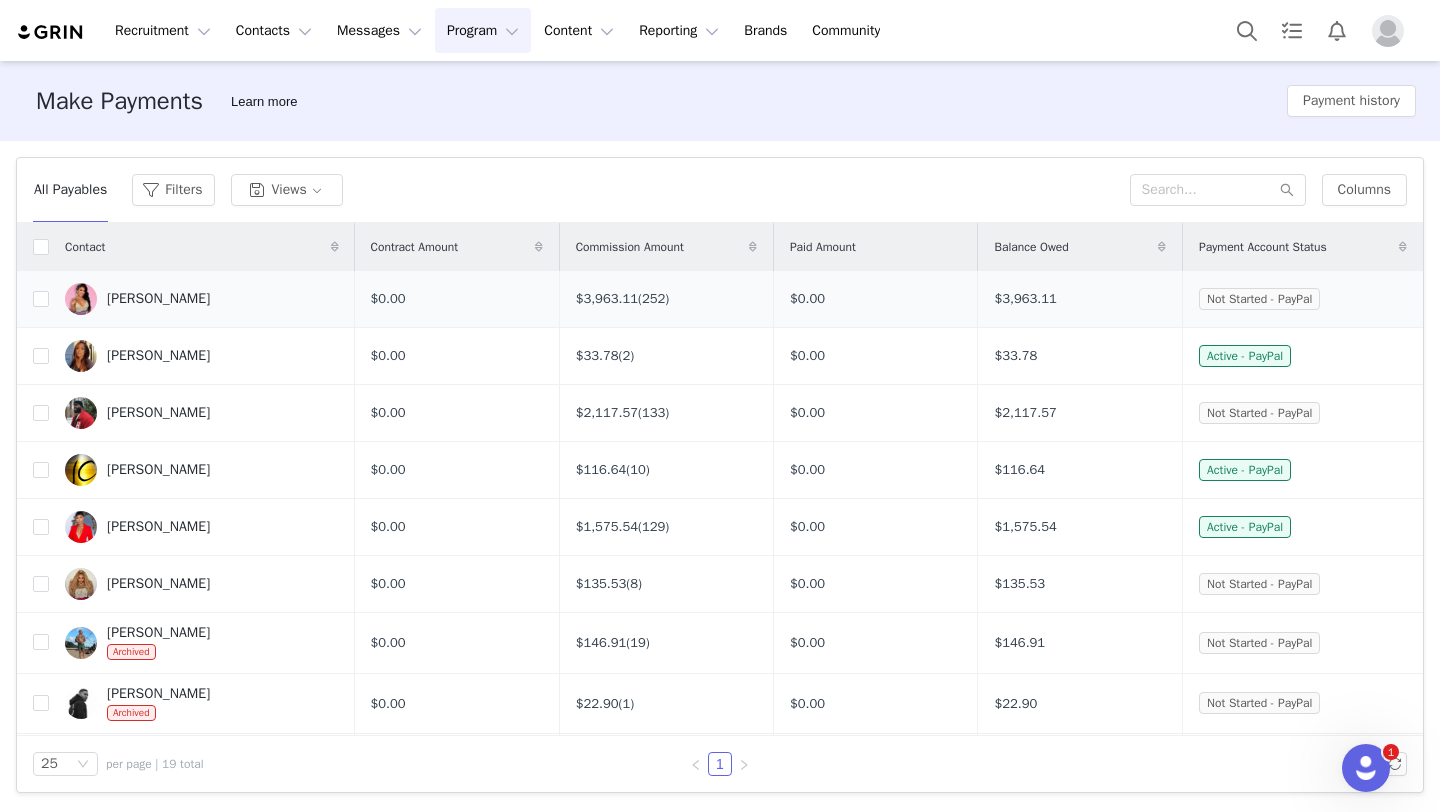 click on "[PERSON_NAME]" at bounding box center (158, 299) 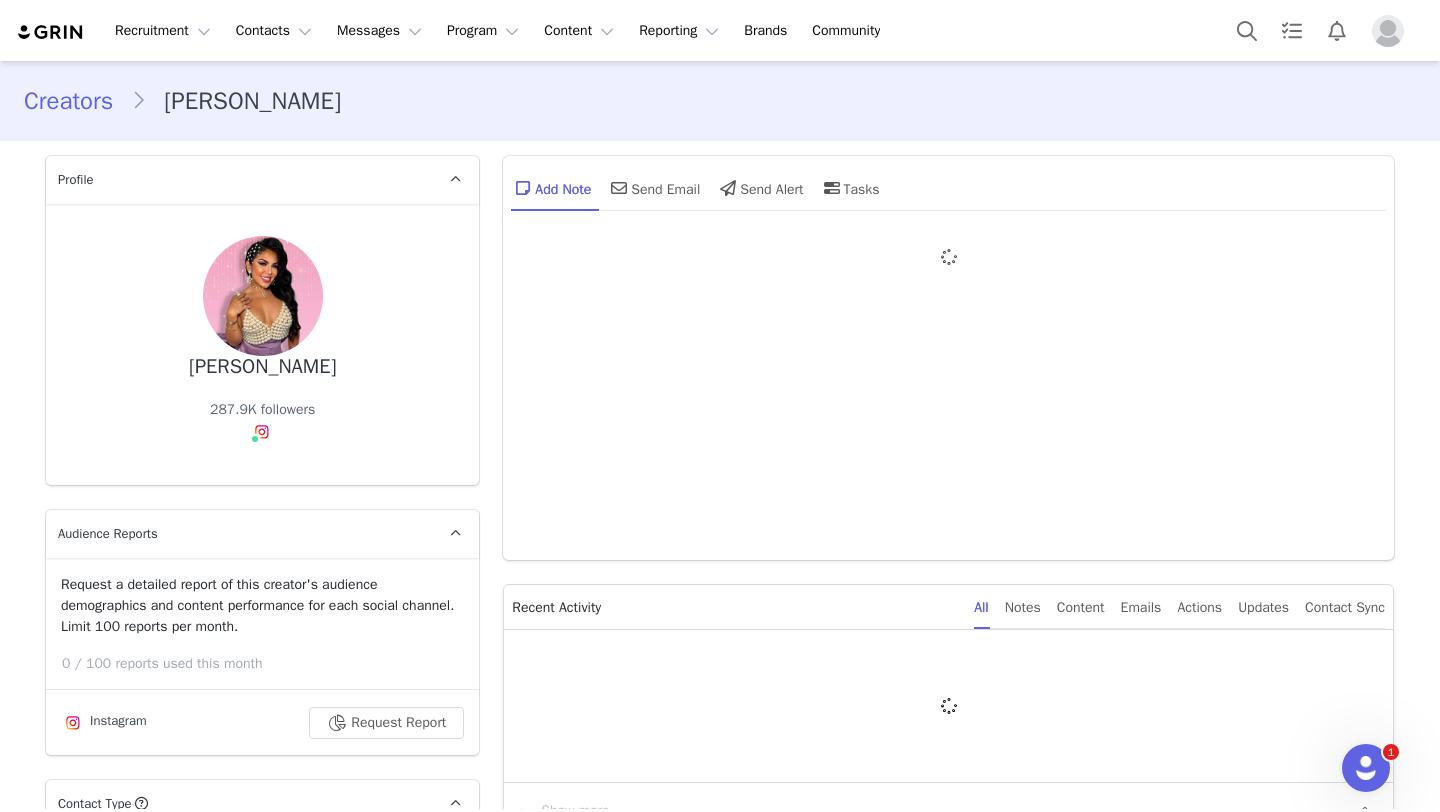 type on "+1 ([GEOGRAPHIC_DATA])" 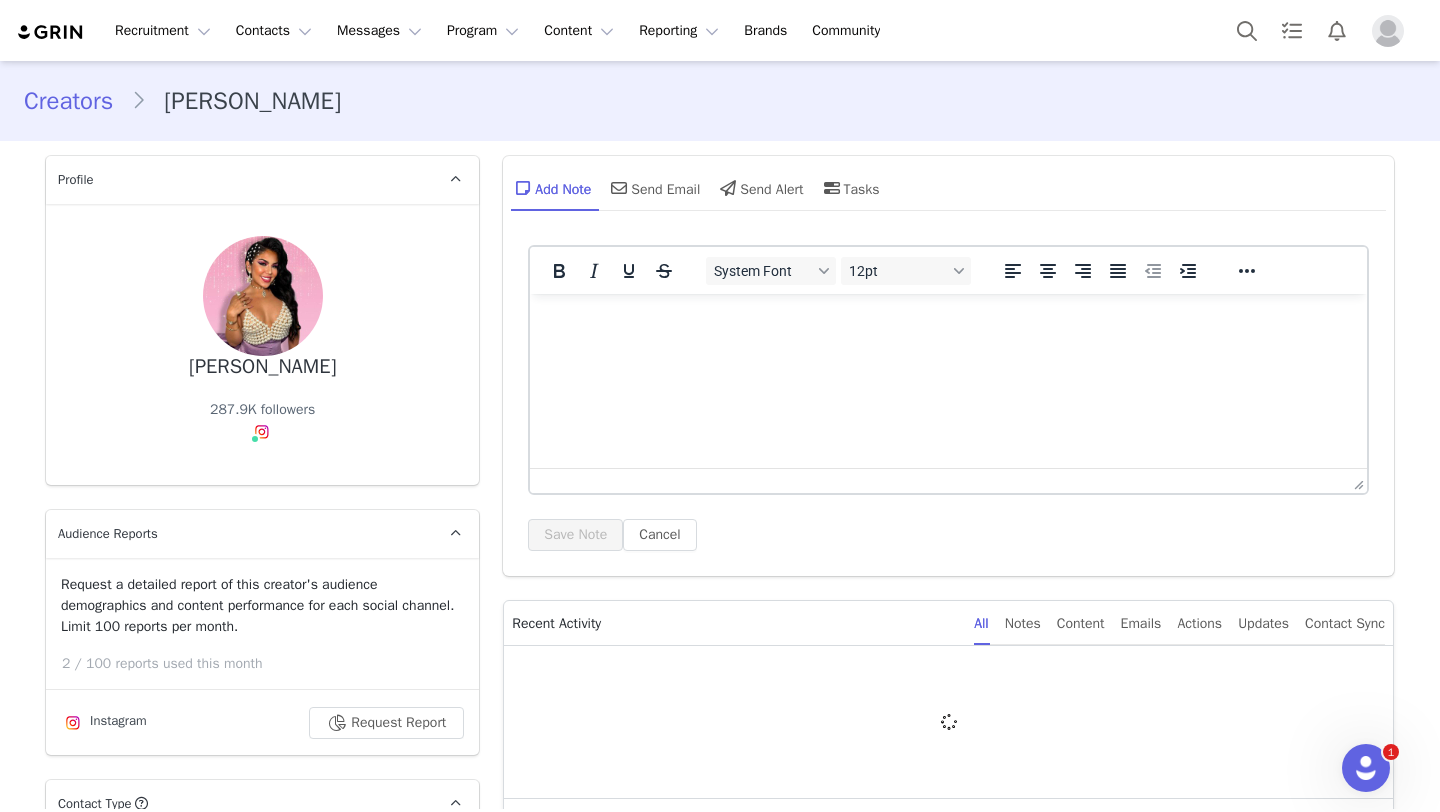 scroll, scrollTop: 0, scrollLeft: 0, axis: both 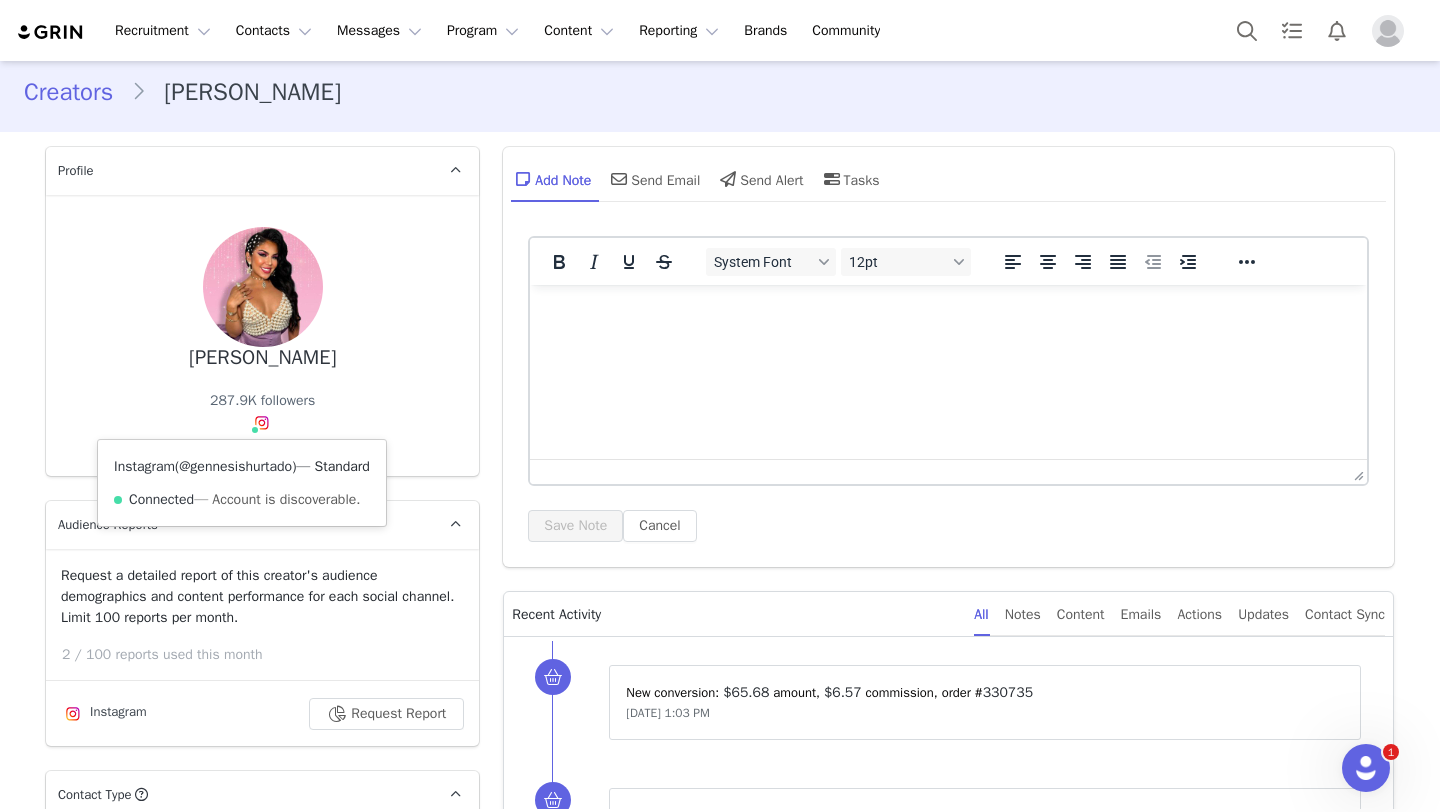 click on "@gennesishurtado" at bounding box center (235, 466) 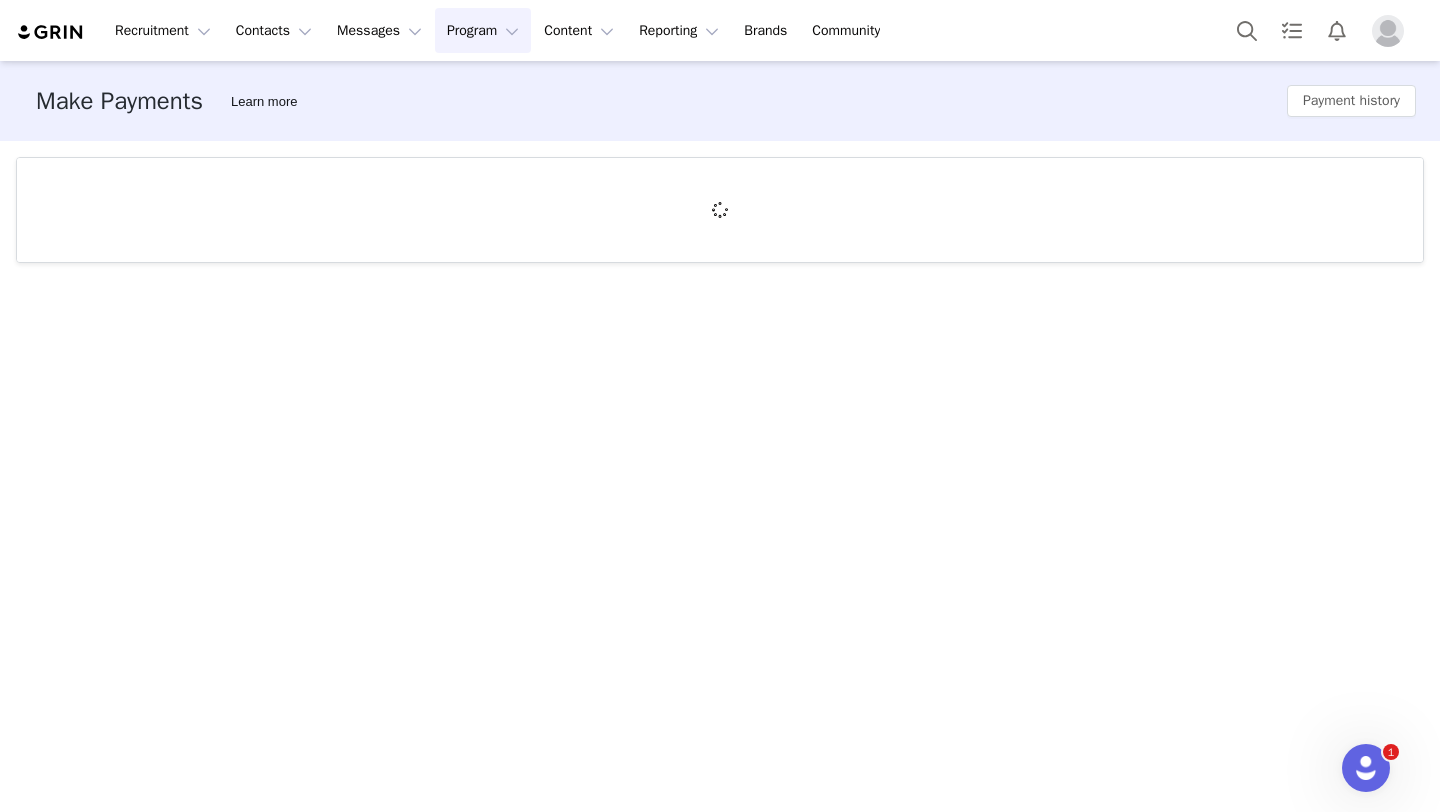 scroll, scrollTop: 0, scrollLeft: 0, axis: both 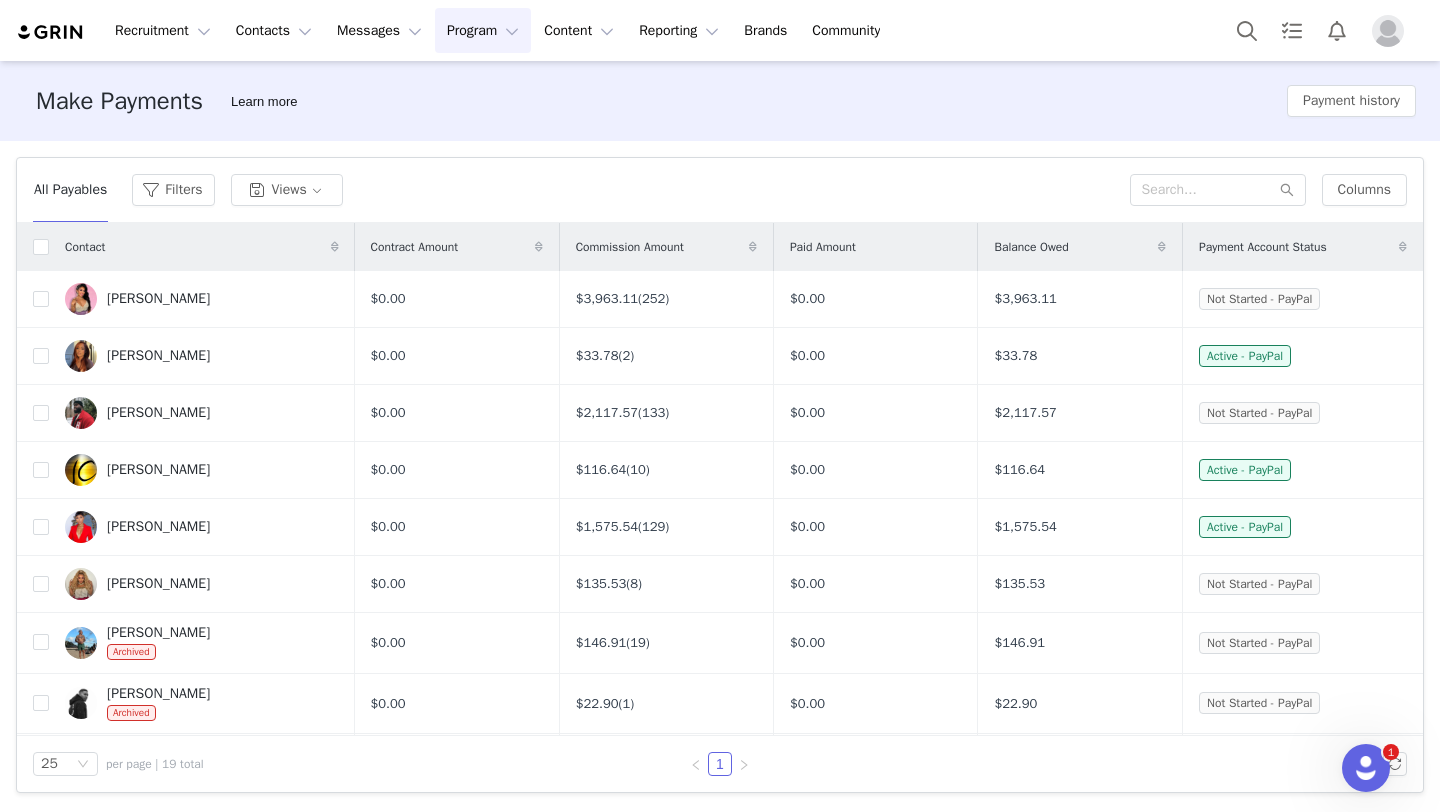 click on "Program Program" at bounding box center (483, 30) 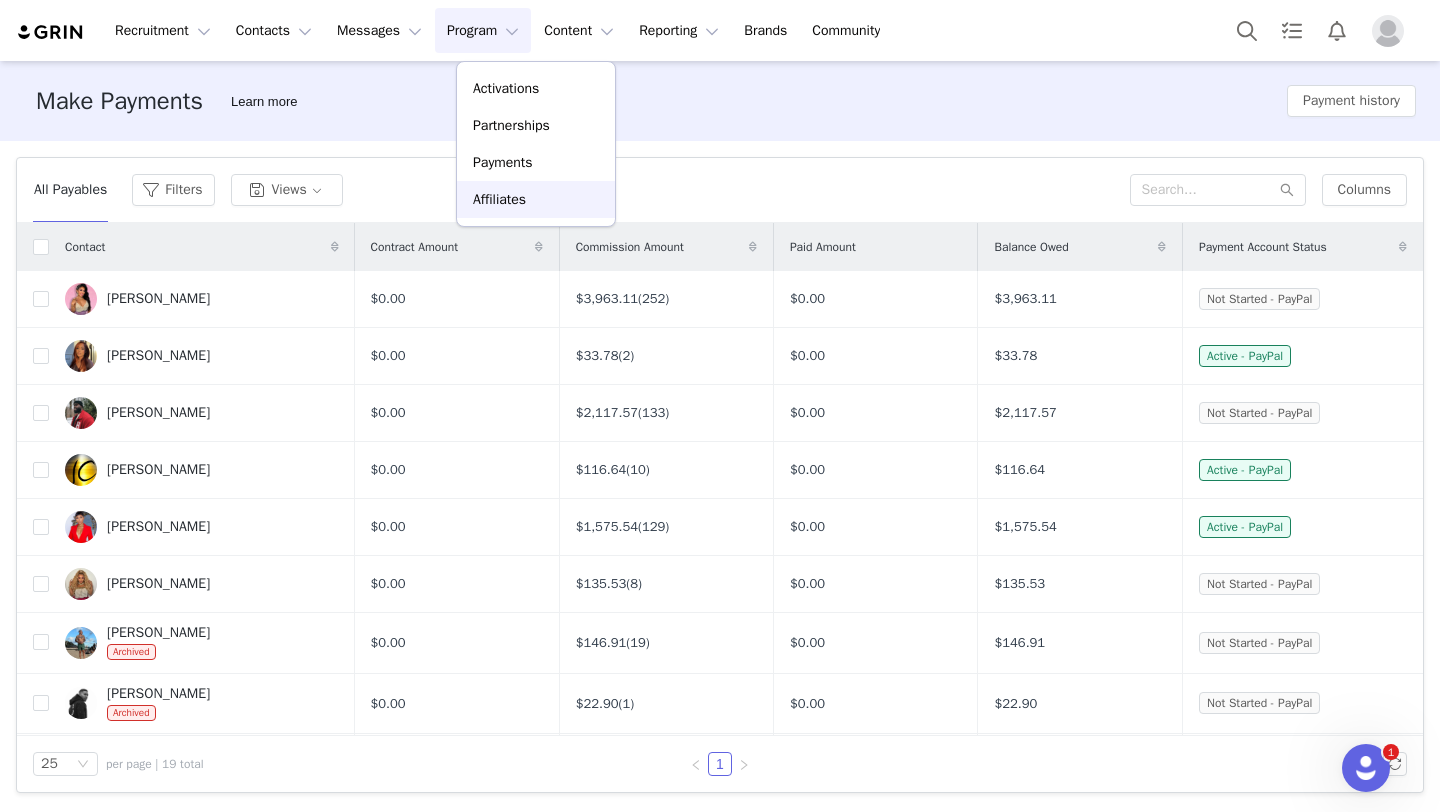 click on "Affiliates" at bounding box center [536, 199] 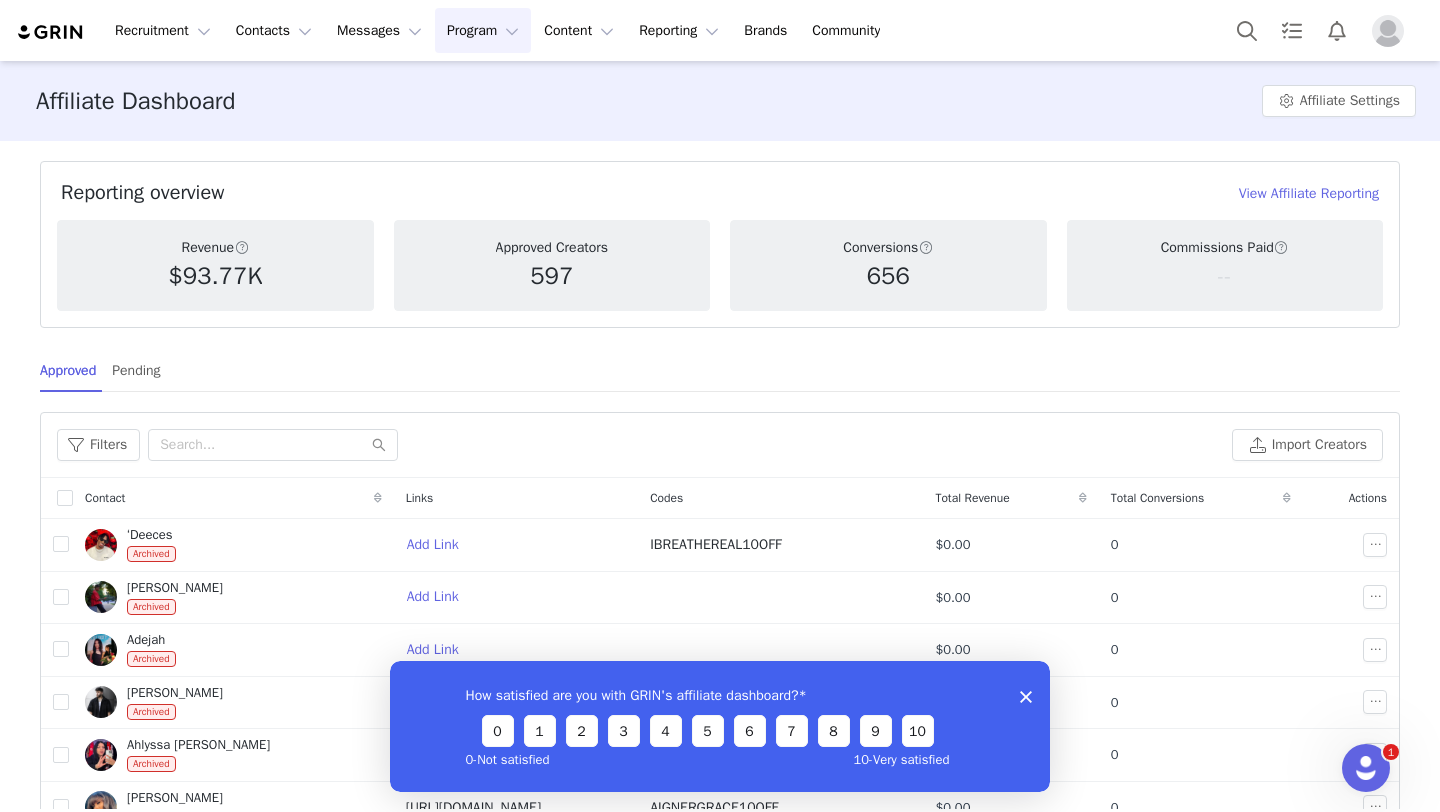scroll, scrollTop: 0, scrollLeft: 0, axis: both 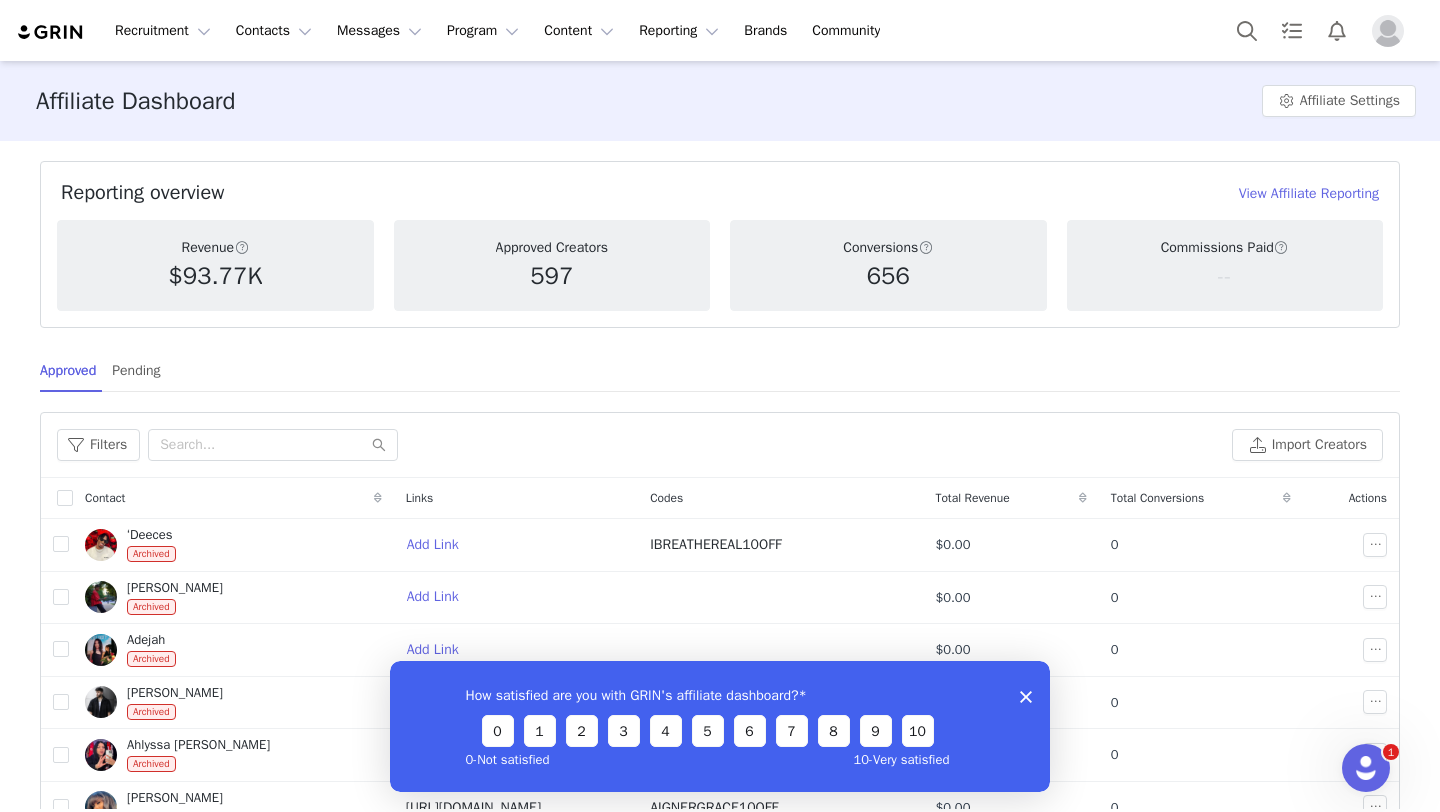 click 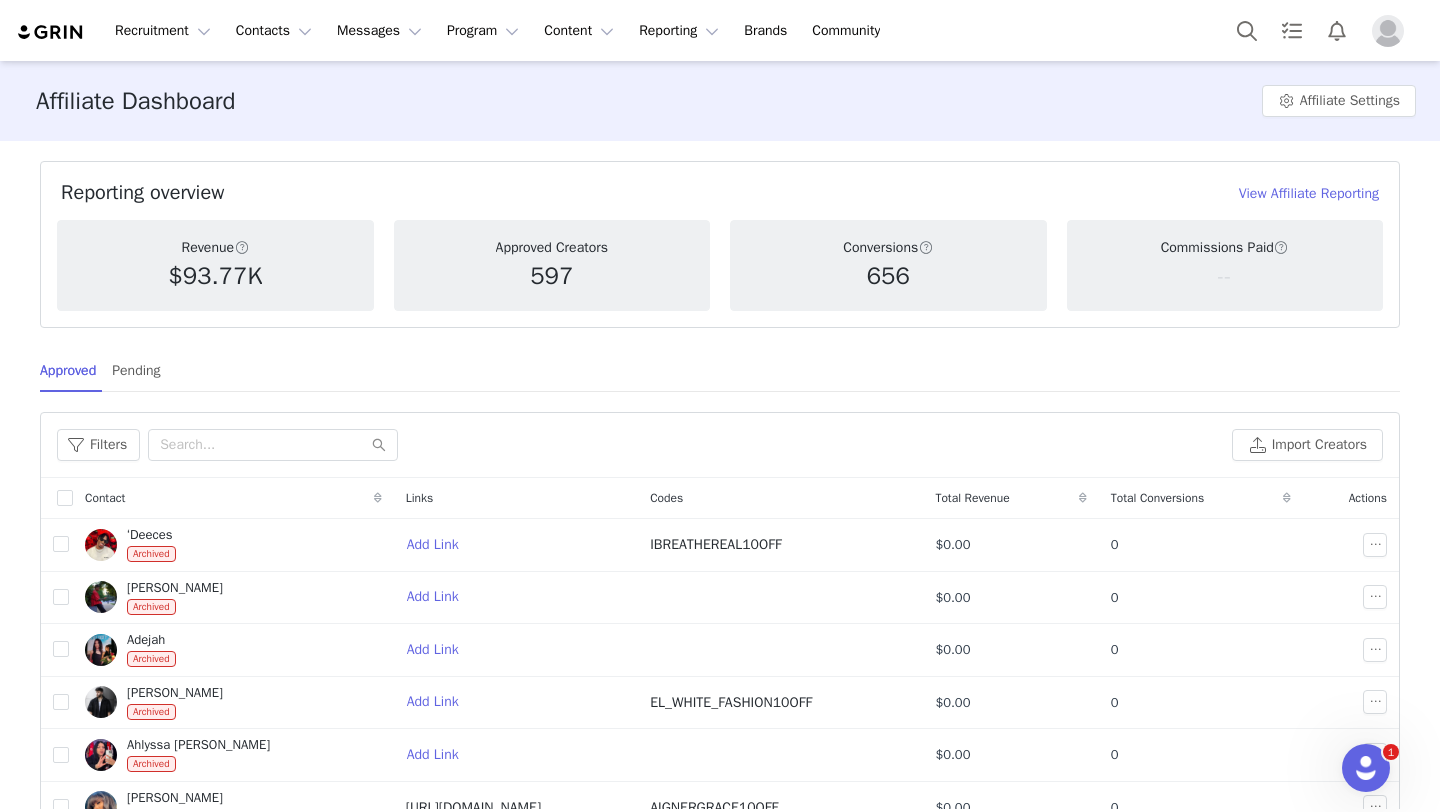 click on "Total Conversions" at bounding box center [1201, 498] 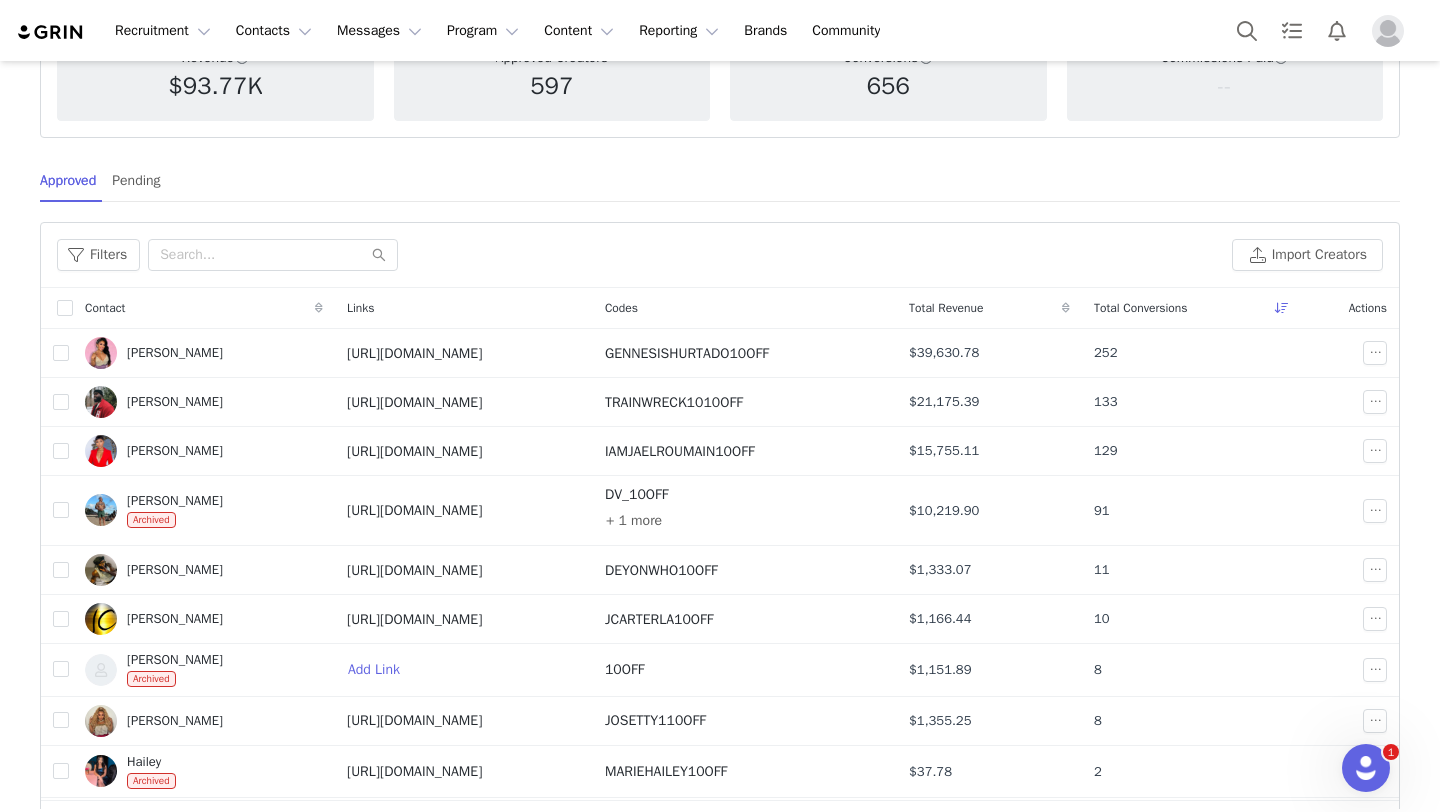 scroll, scrollTop: 194, scrollLeft: 0, axis: vertical 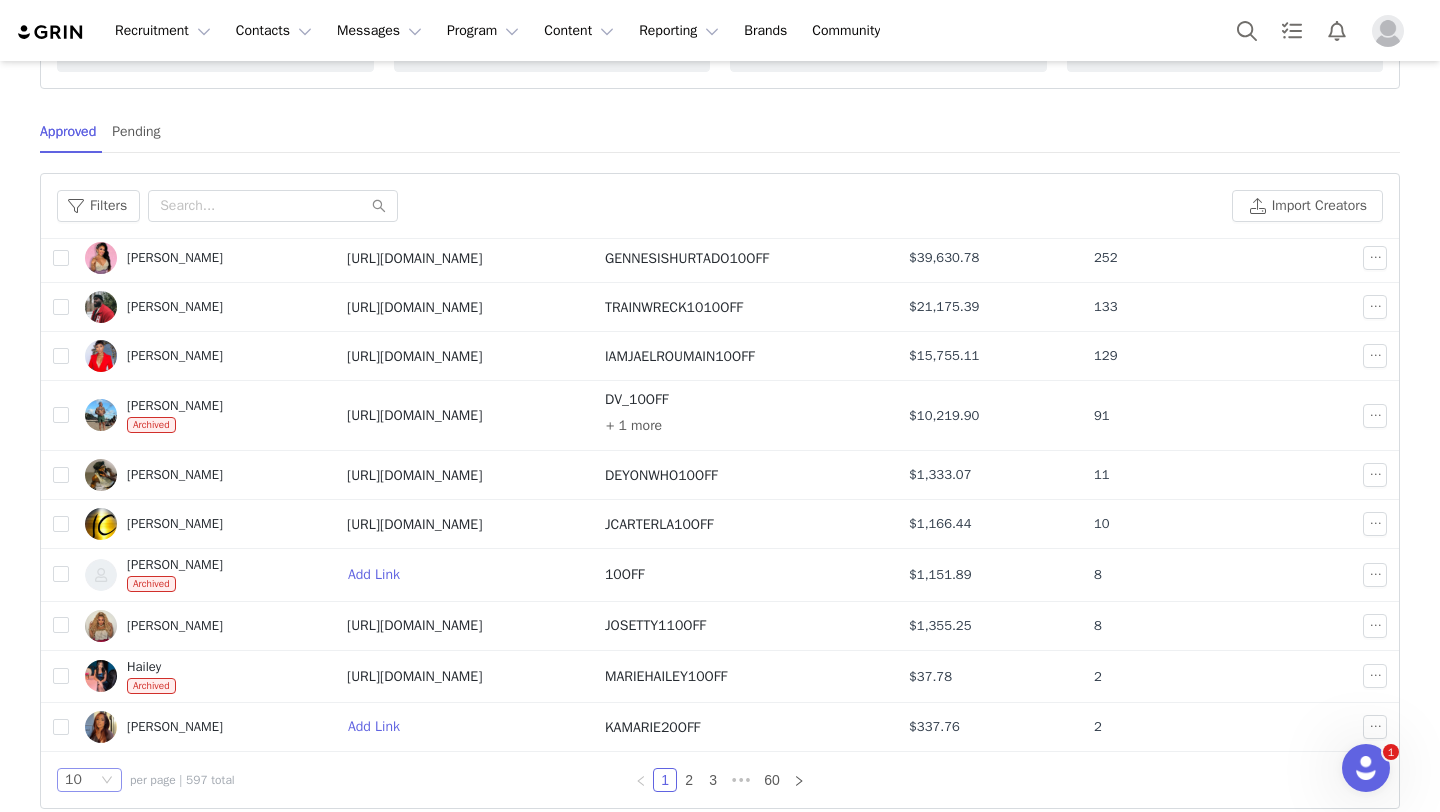 click 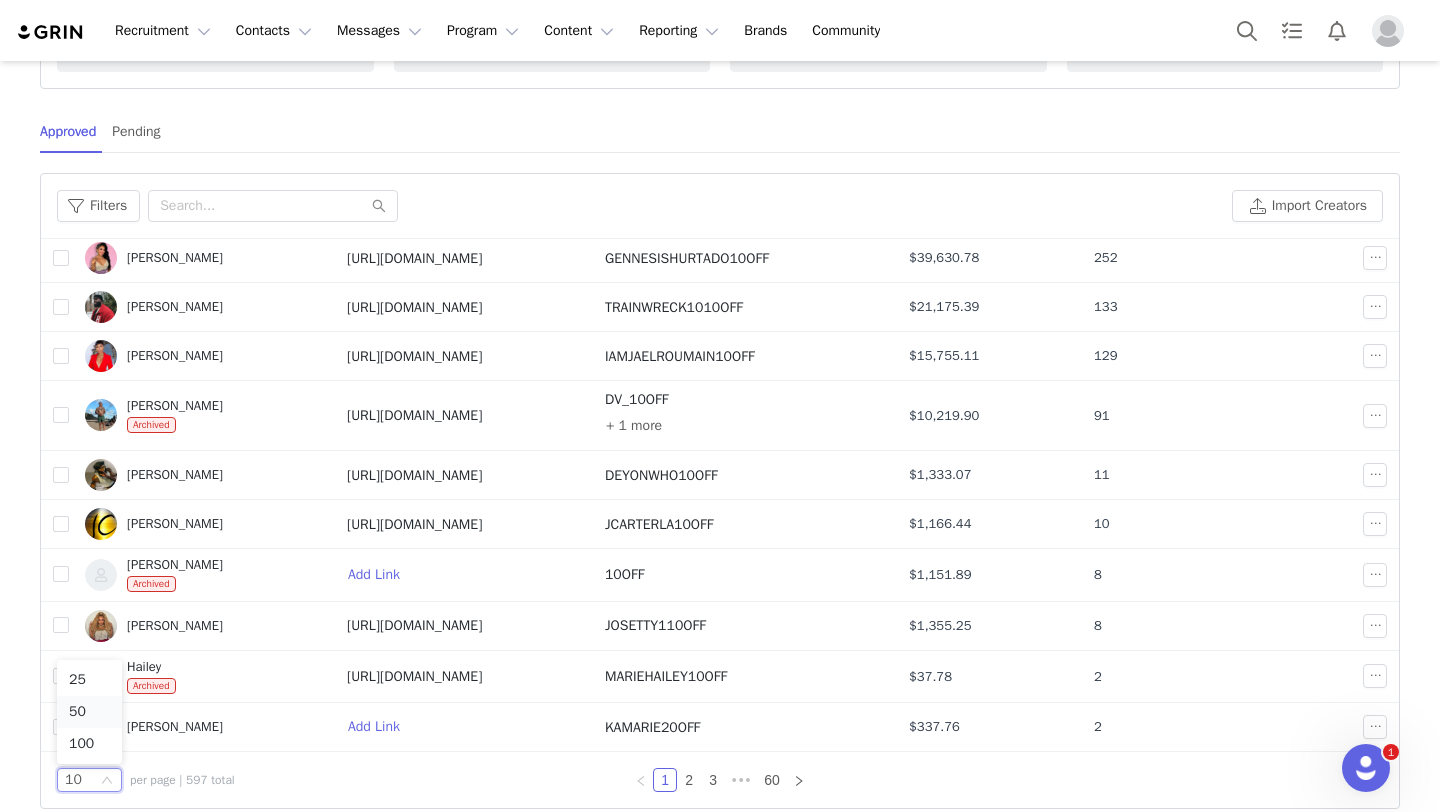 click on "50" at bounding box center [89, 712] 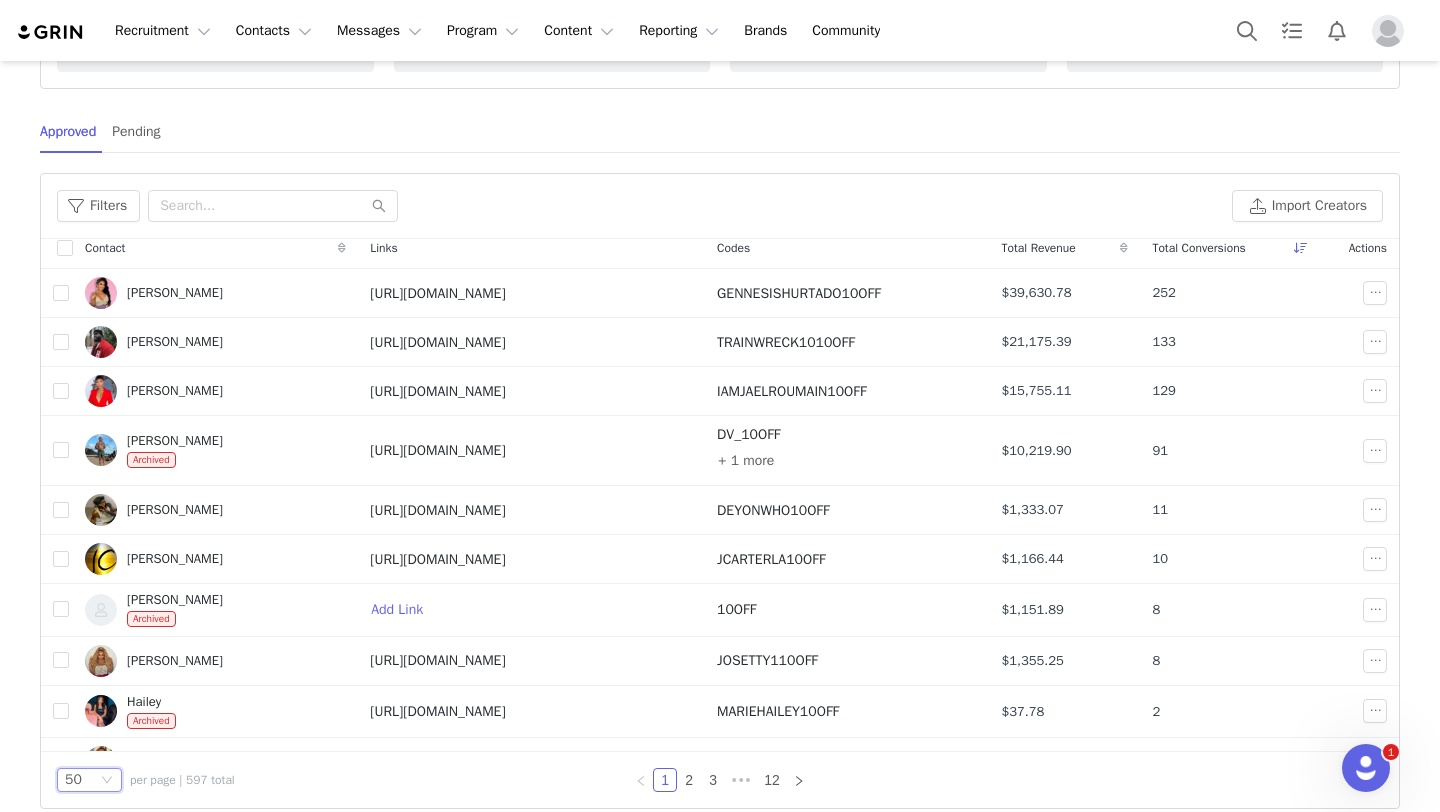 scroll, scrollTop: 0, scrollLeft: 0, axis: both 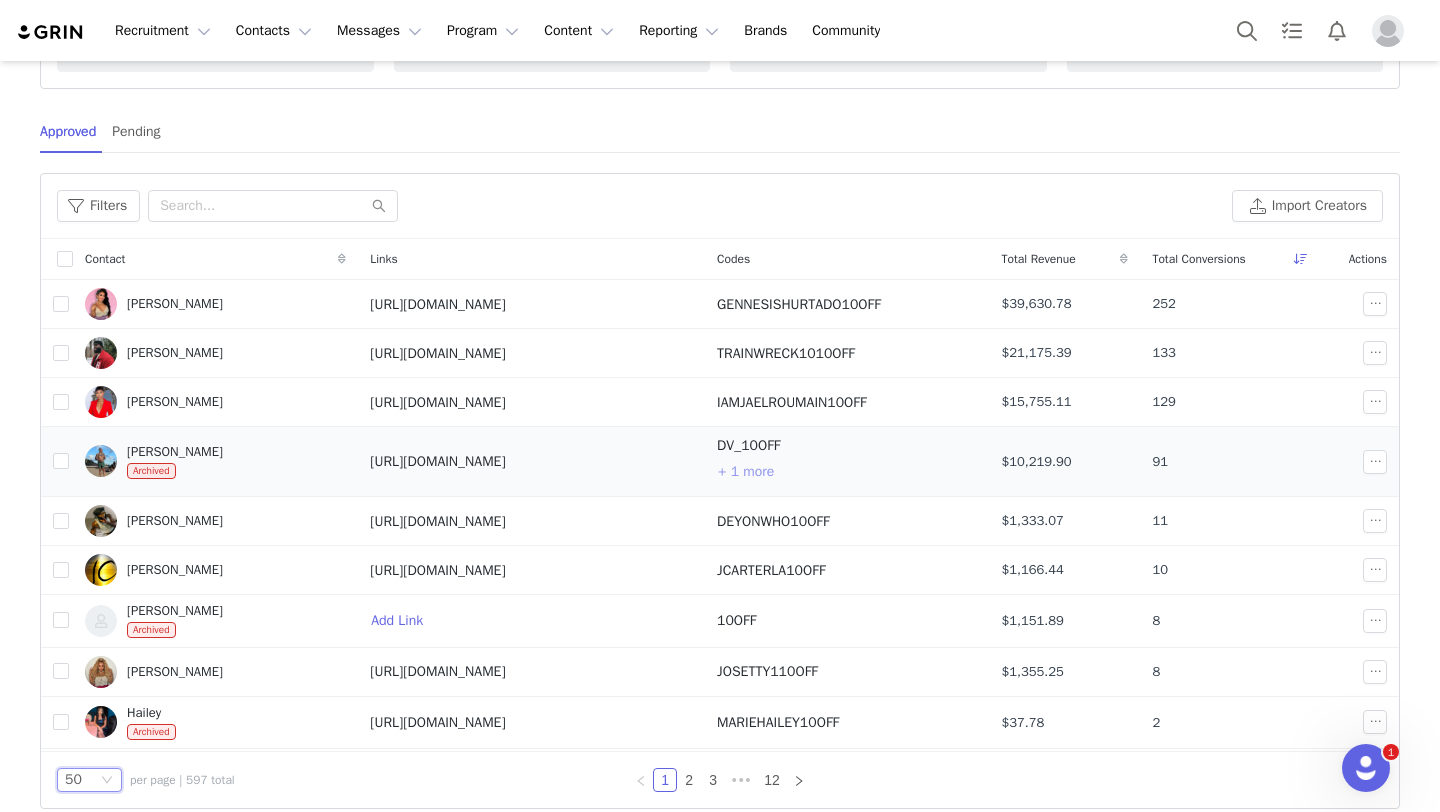 click on "+ 1 more" at bounding box center (746, 472) 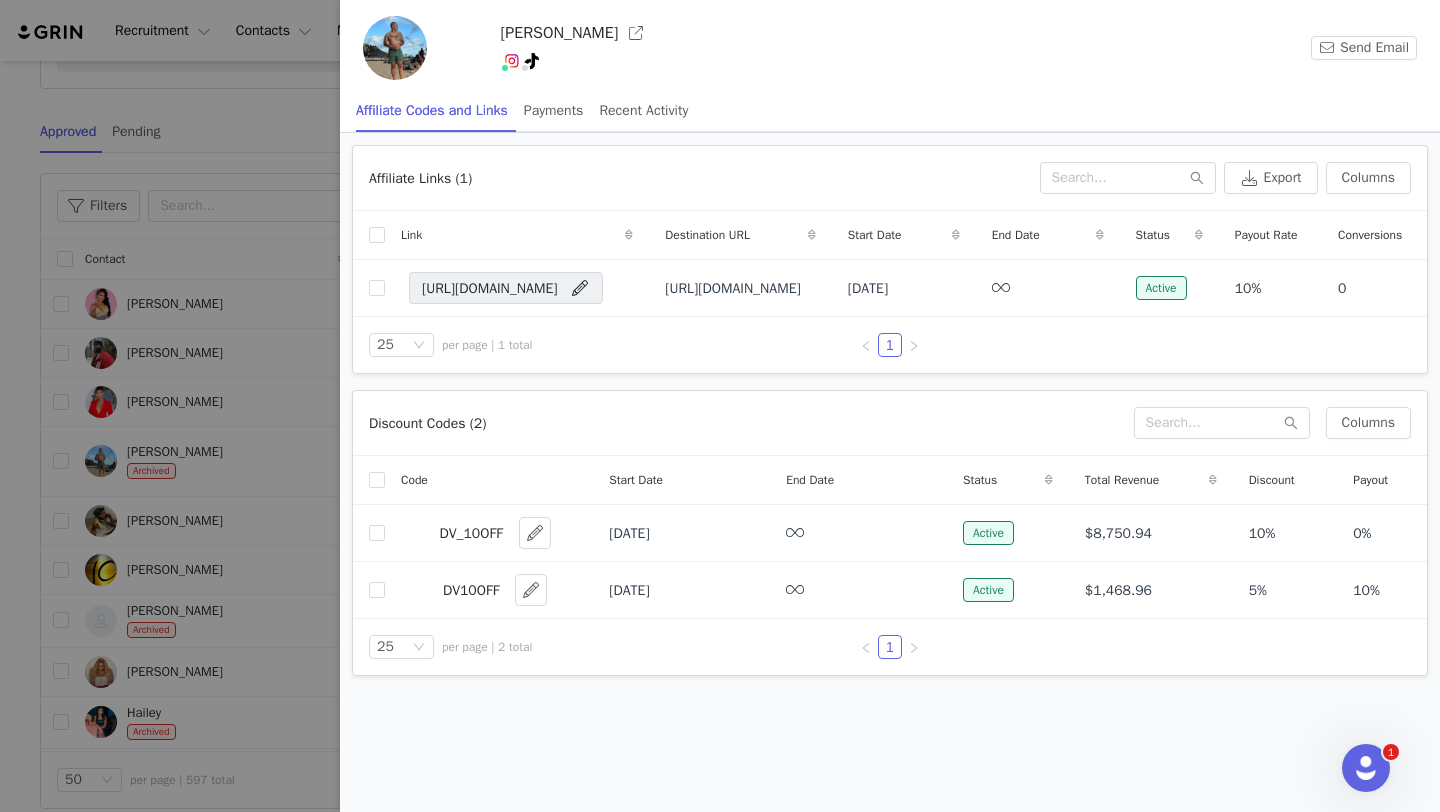 click at bounding box center [720, 406] 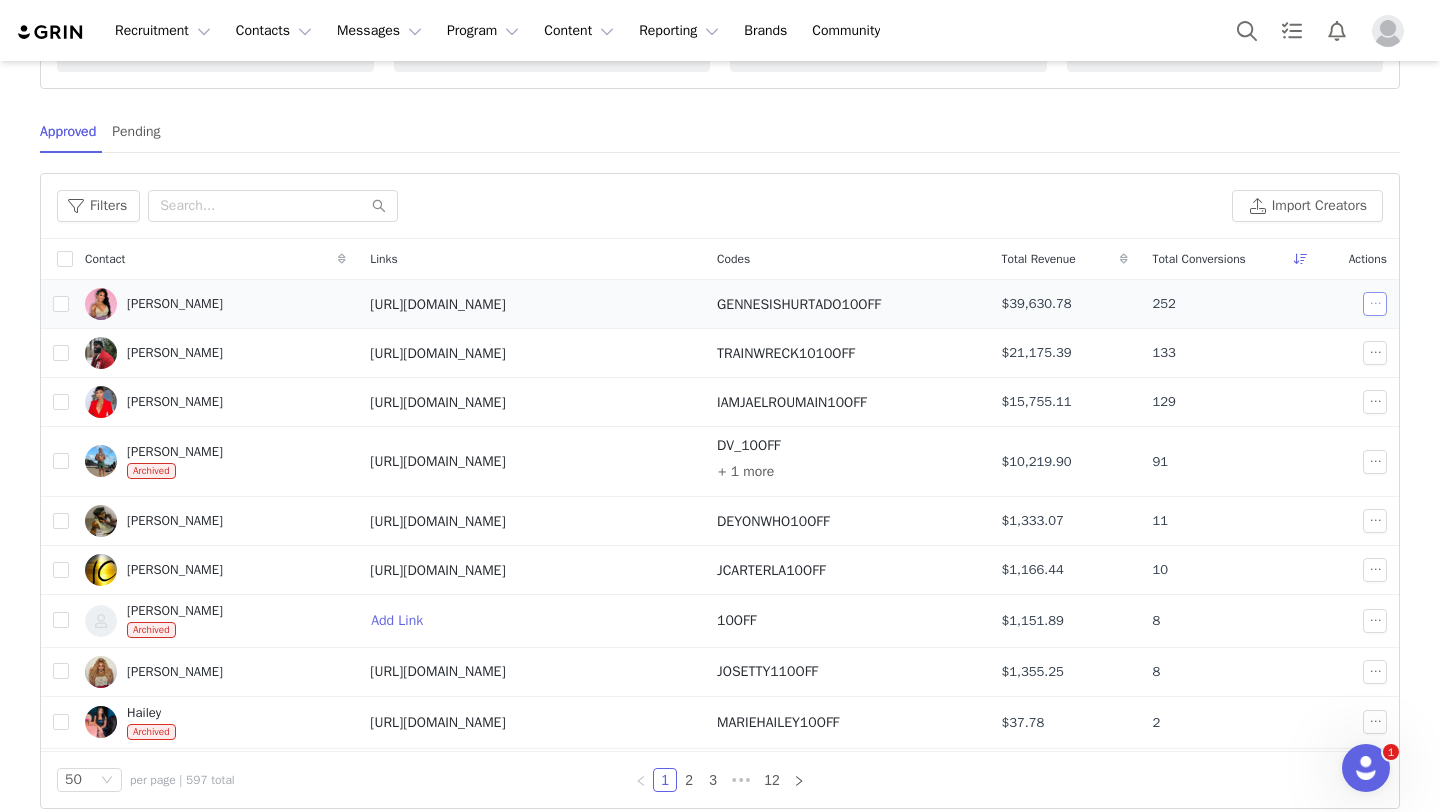 click at bounding box center (1375, 304) 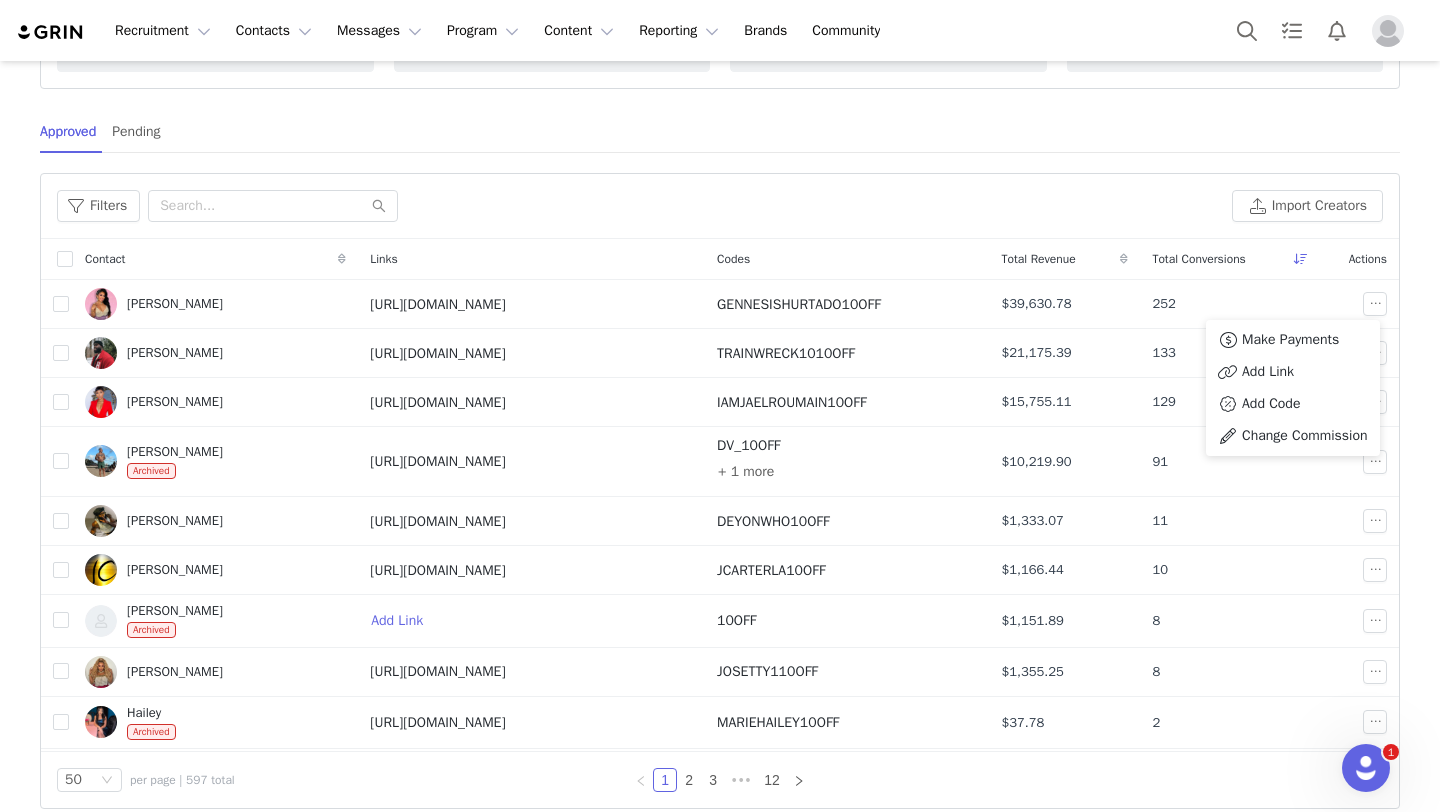 click on "Affiliate Dashboard     Affiliate Settings     Reporting overview View Affiliate Reporting    Revenue        $93.77K      Approved Creators        597      Conversions        656      Commissions Paid        --   Approved Pending  Filters   Filter Logic  And Or  Affiliate Link  Select  Discount Code  Select  Total Revenue  $    Total Spend  $    Total Conversions   Total Affiliate Link Clicks   City   State   Country   Last Conversion Date   ~   Advanced Filters   + Add Field  Apply Filters Clear All Filters     Import Creators      Contact   Links   Codes   Total Revenue   Total Conversions  Actions  [PERSON_NAME]  [URL][DOMAIN_NAME]     GENNESISHURTADO10OFF     $39,630.78 252  [PERSON_NAME]  [URL][DOMAIN_NAME]     TRAINWRECK1010OFF     $21,175.39 133  [PERSON_NAME]  [URL][DOMAIN_NAME]     IAMJAELROUMAIN10OFF     $15,755.11 129  [PERSON_NAME]   Archived  [URL][DOMAIN_NAME]     DV_10OFF + 1 more     $10,219.90 91  [PERSON_NAME]          11" at bounding box center [720, 315] 